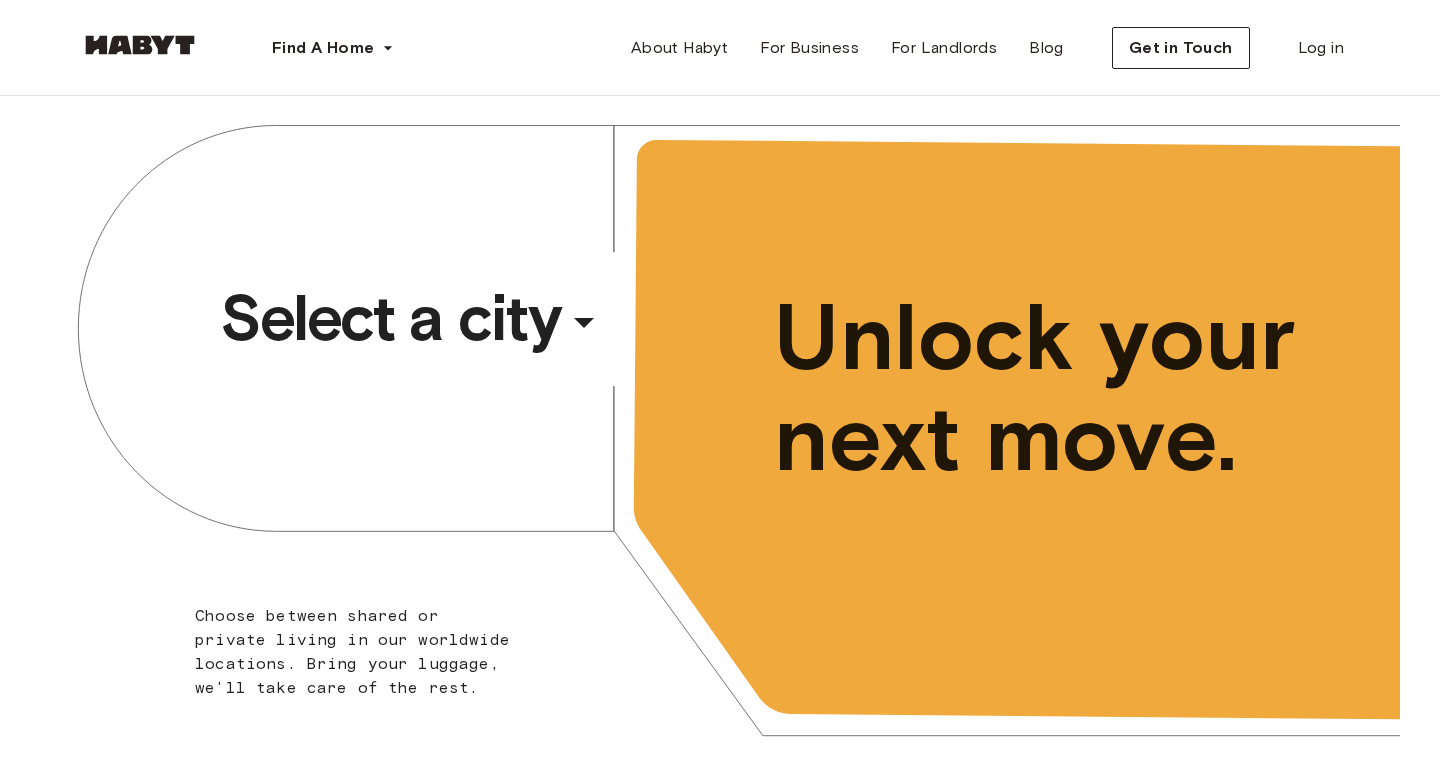 scroll, scrollTop: 0, scrollLeft: 0, axis: both 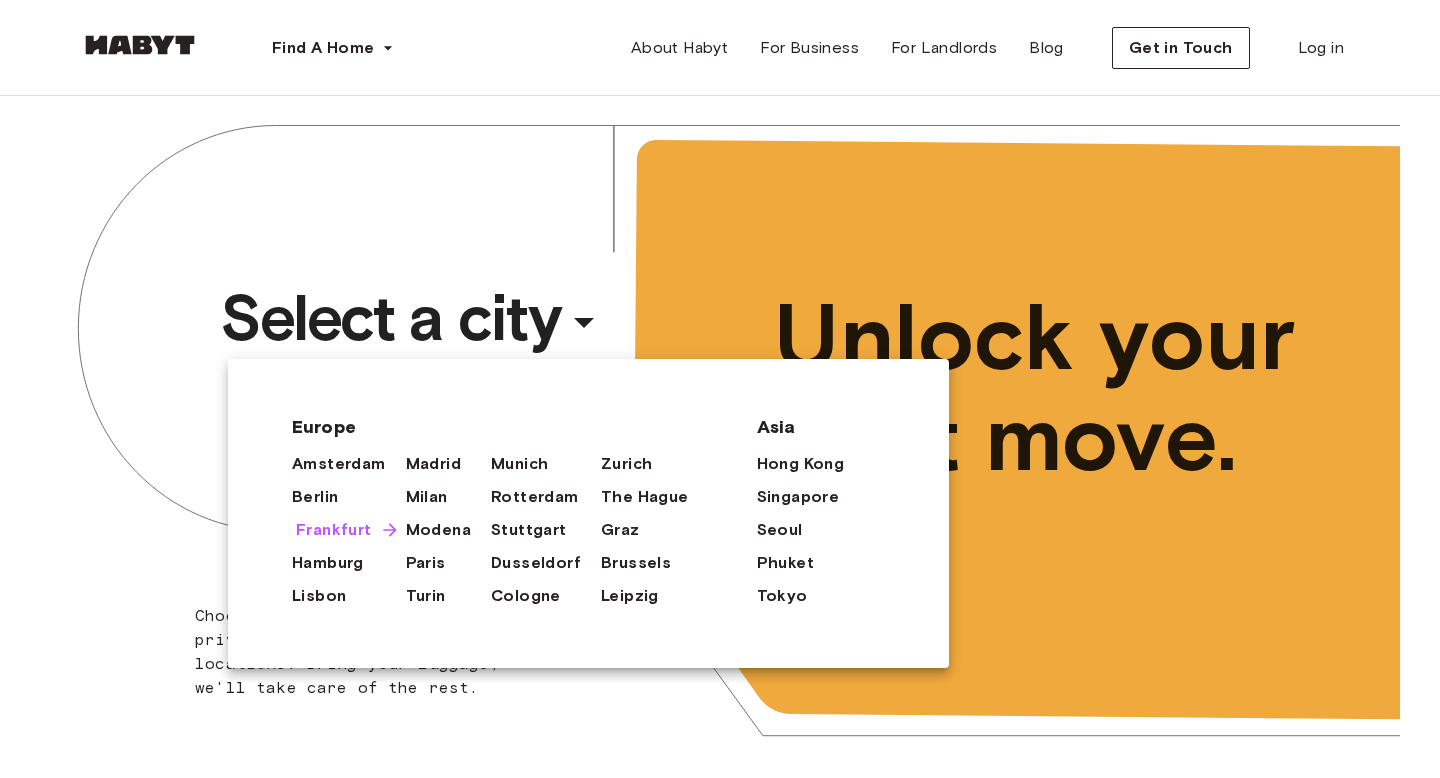 click on "Frankfurt" at bounding box center [334, 530] 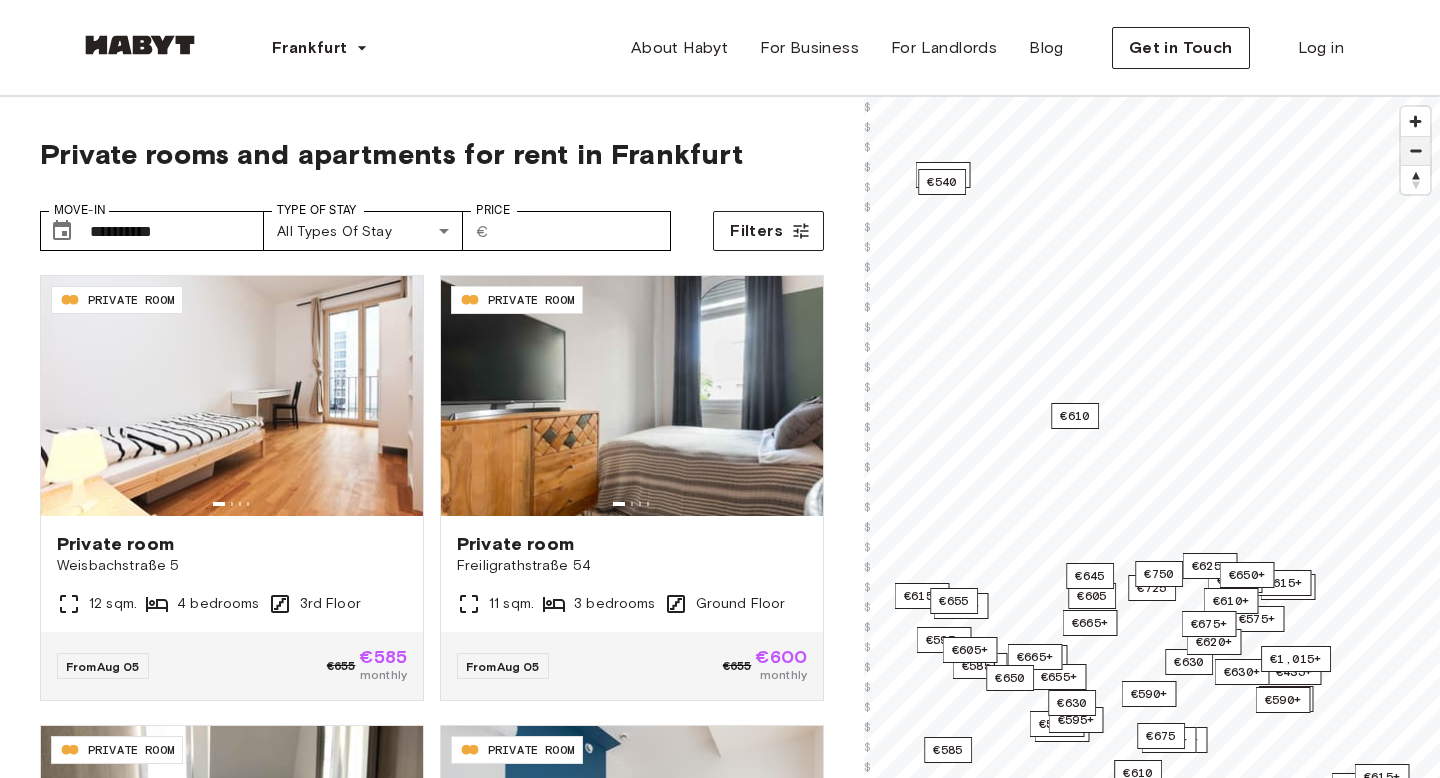 click at bounding box center [1415, 151] 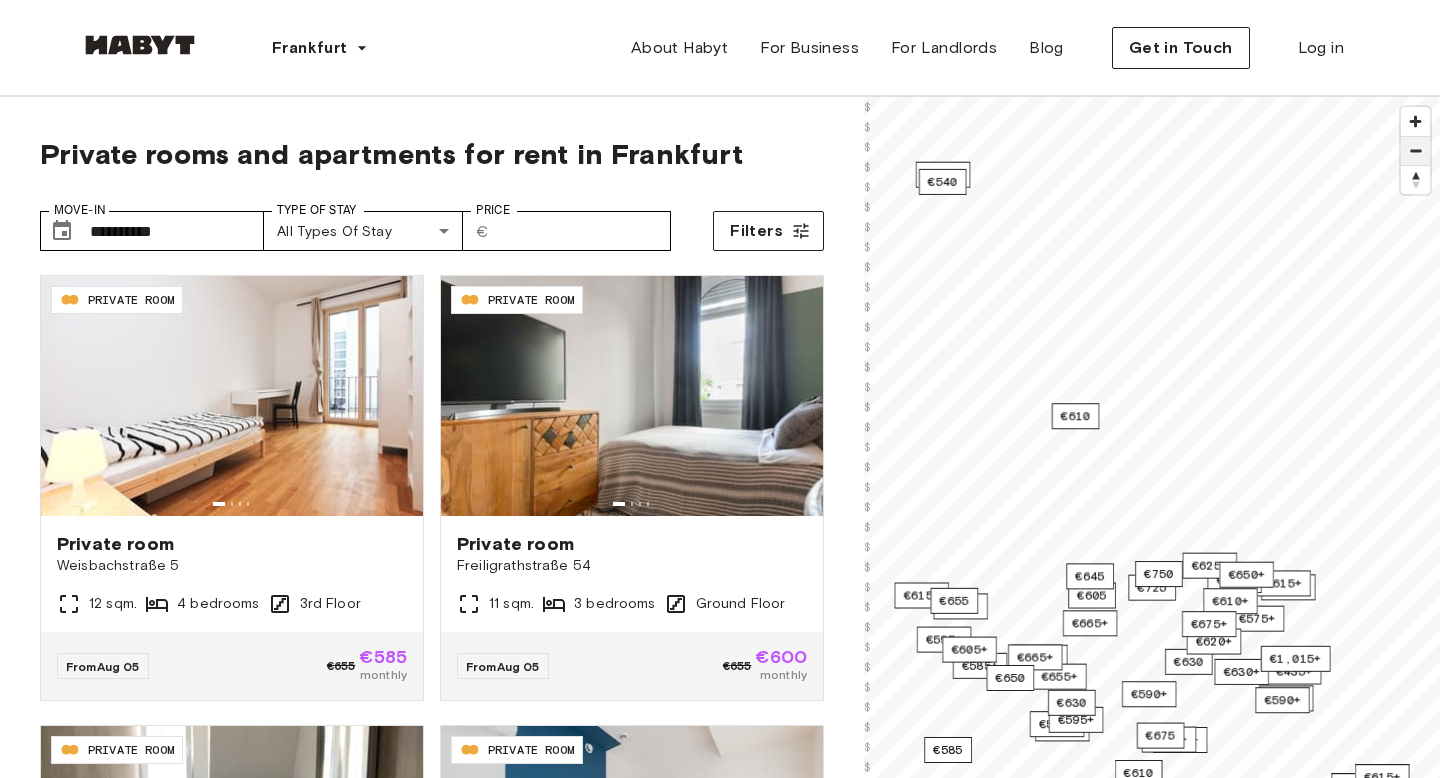click at bounding box center [1415, 151] 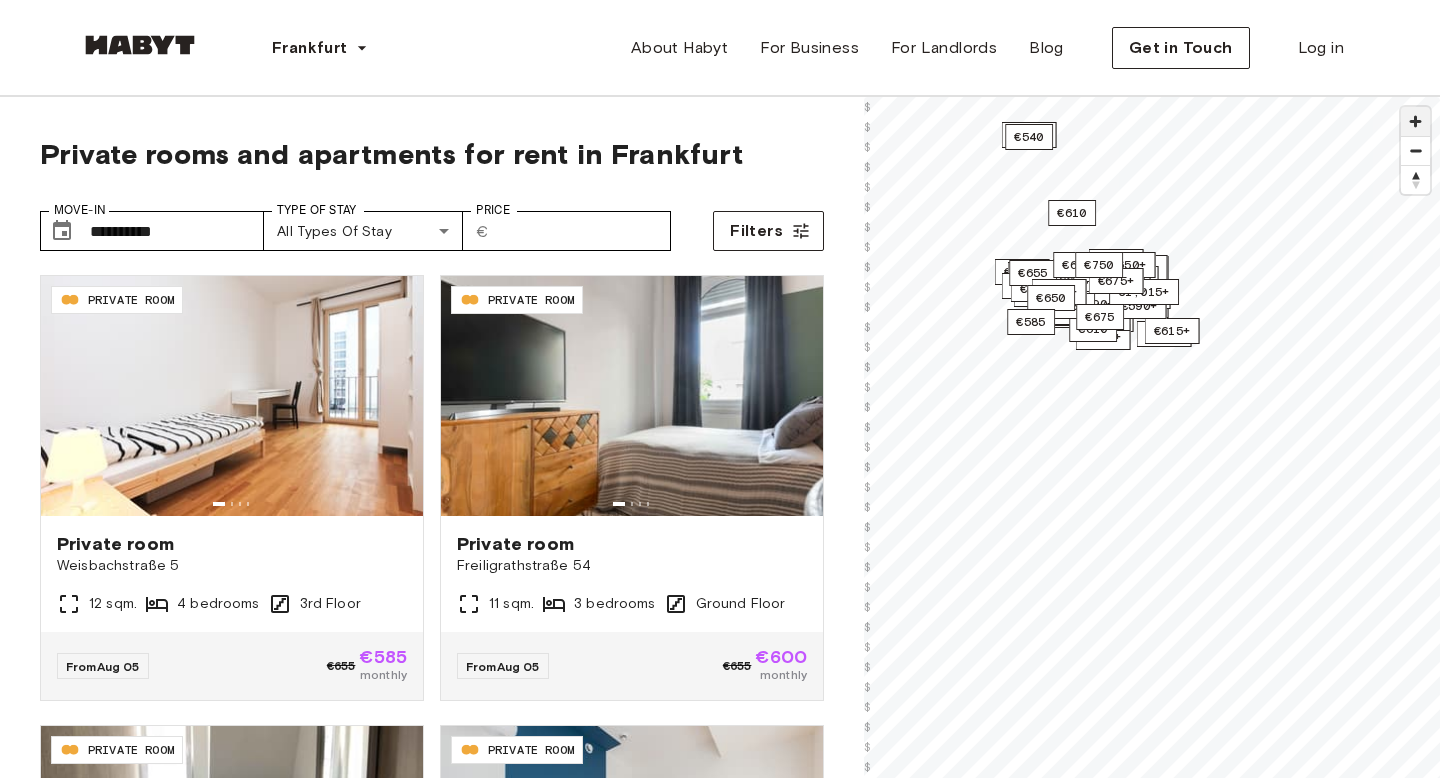 click at bounding box center [1415, 121] 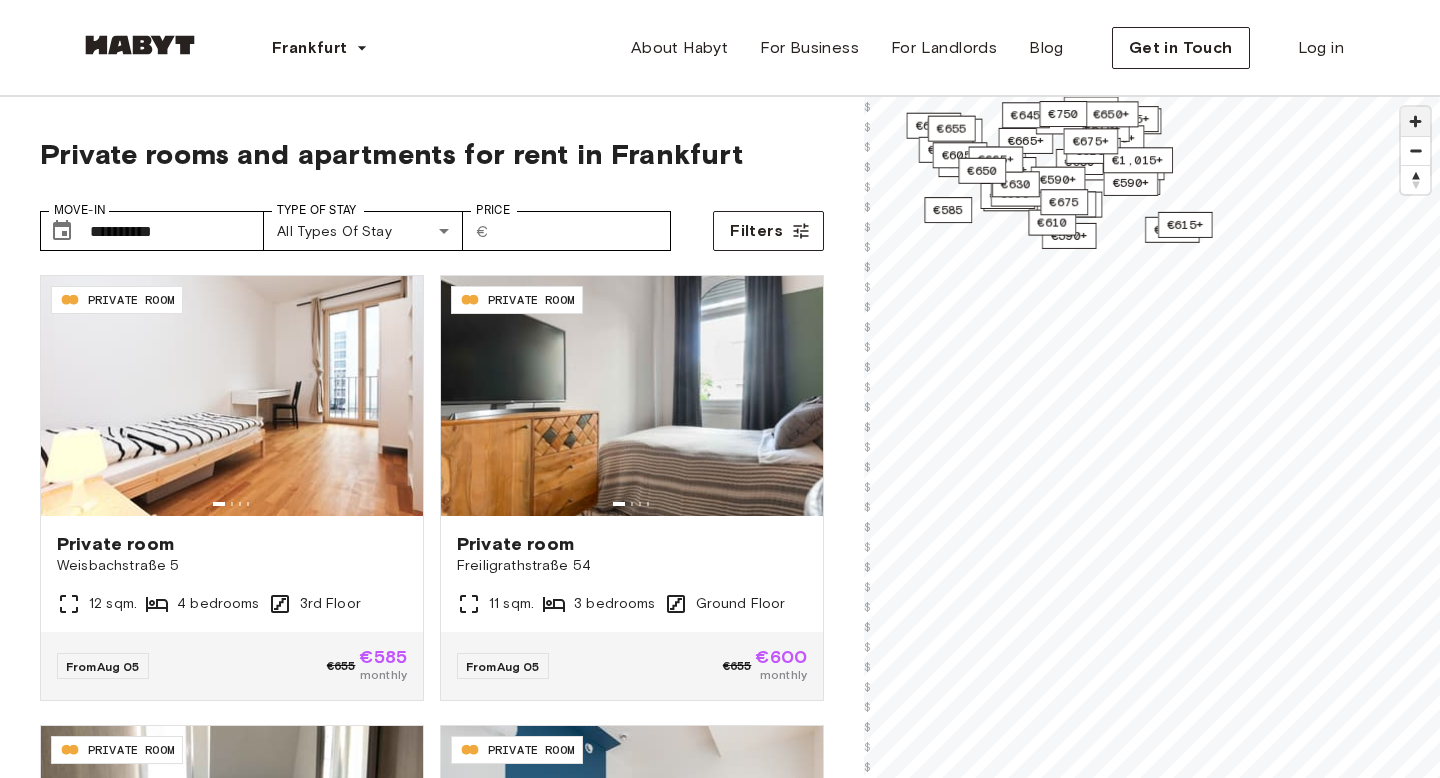 click at bounding box center [1415, 121] 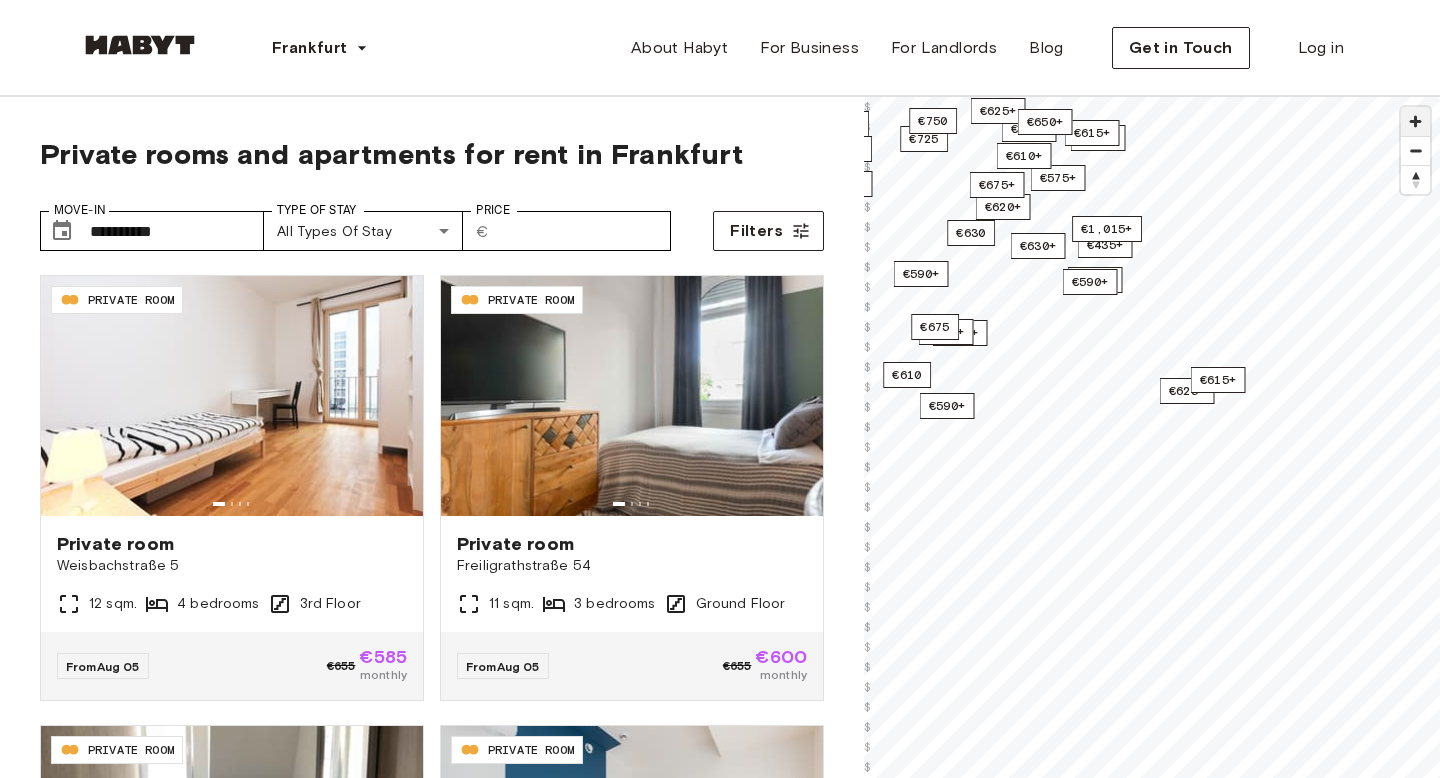 click at bounding box center (1415, 121) 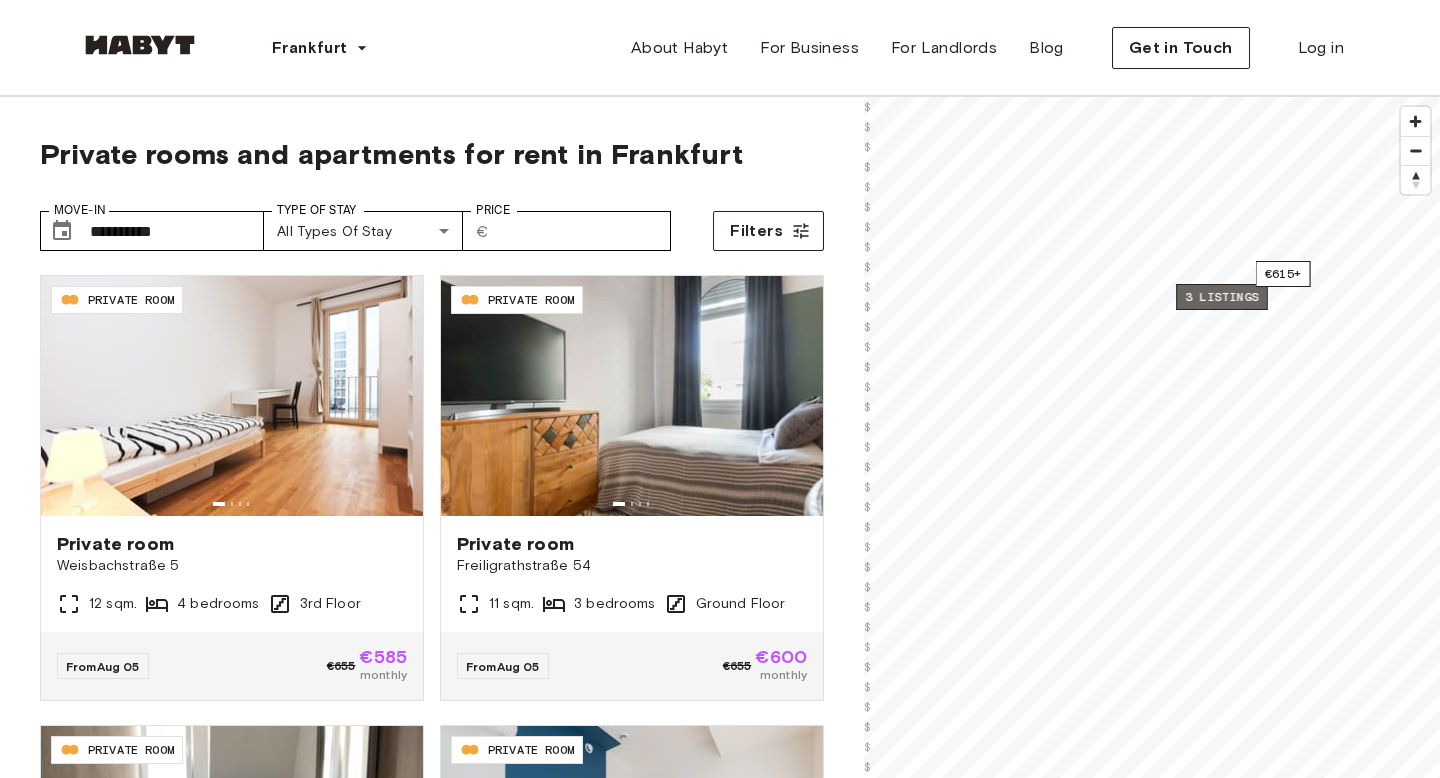 click on "3 listings" at bounding box center (1222, 297) 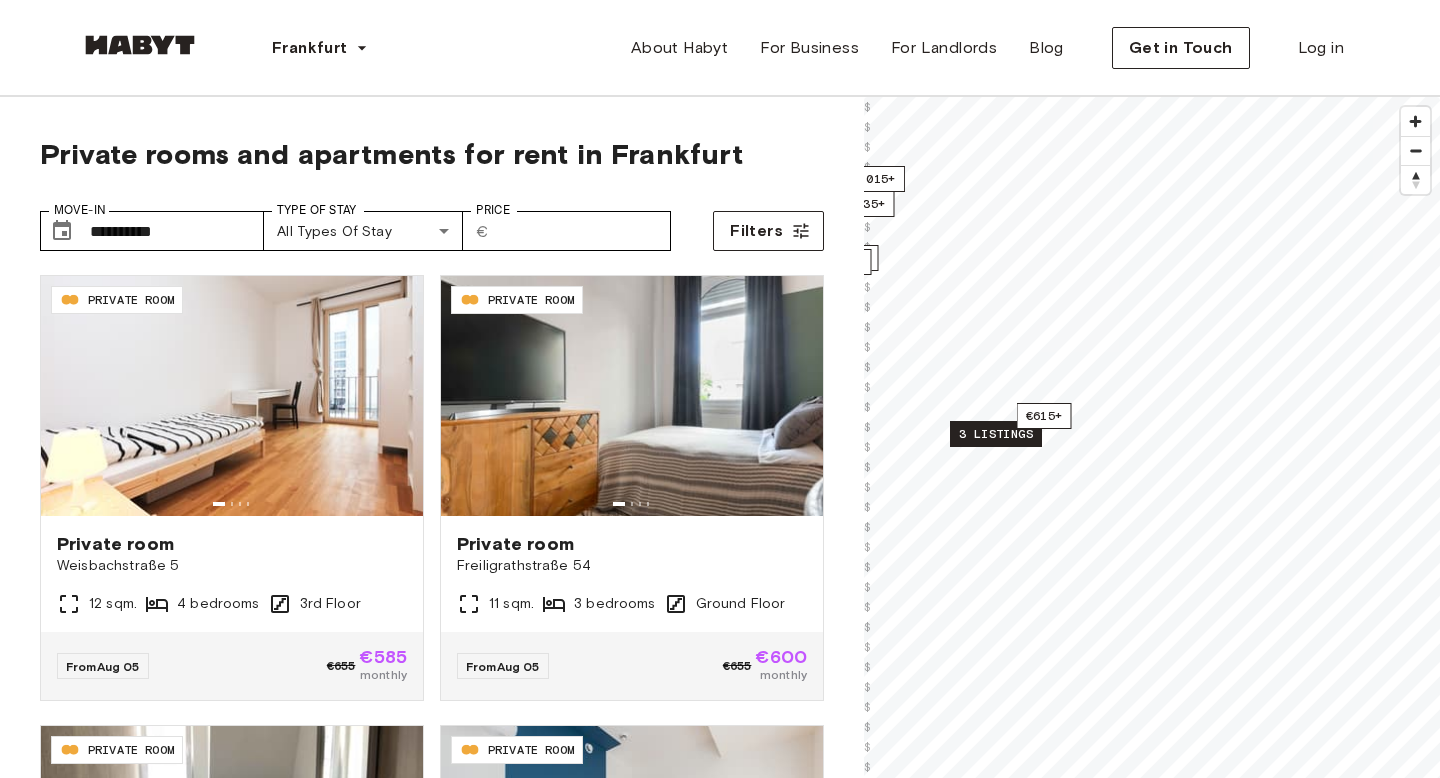 click on "3 listings" at bounding box center (996, 434) 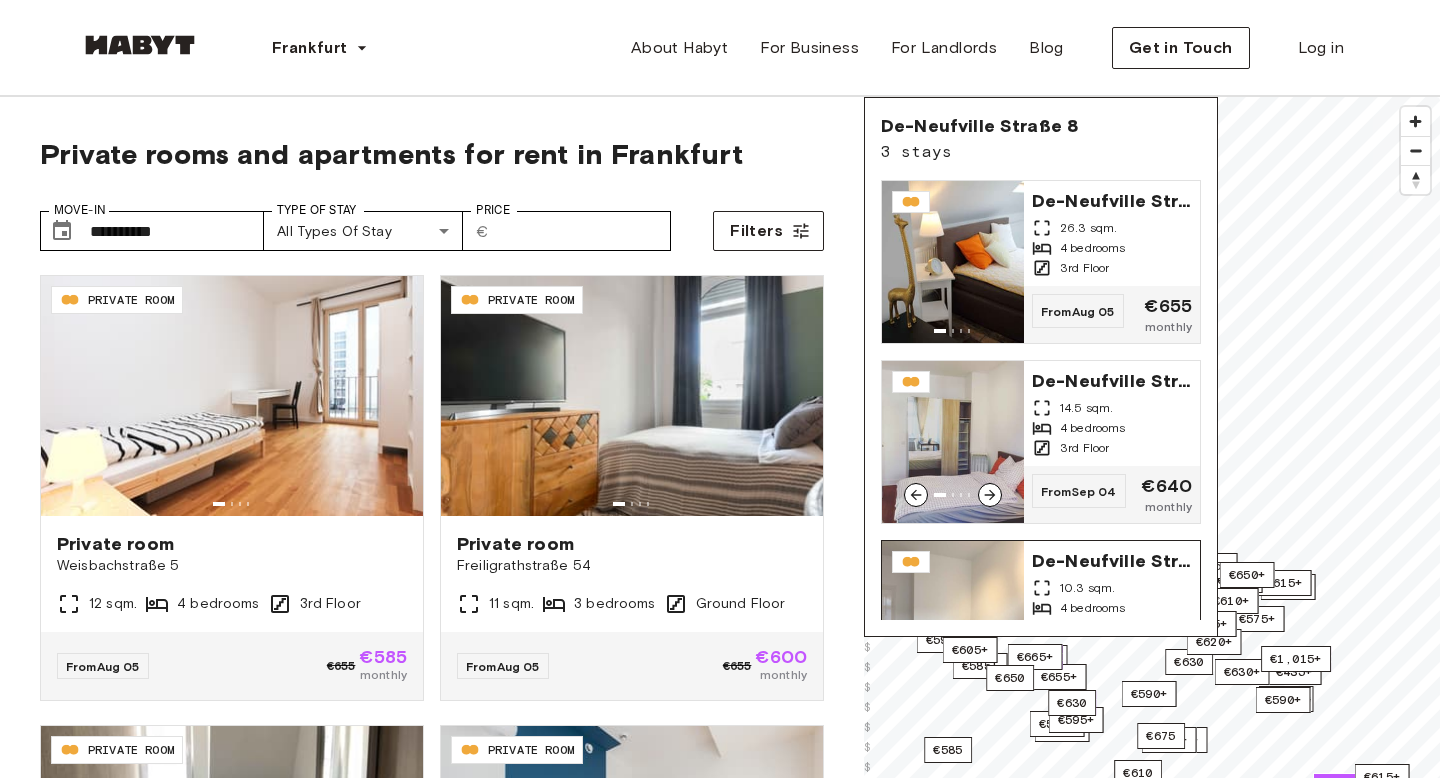 scroll, scrollTop: 83, scrollLeft: 0, axis: vertical 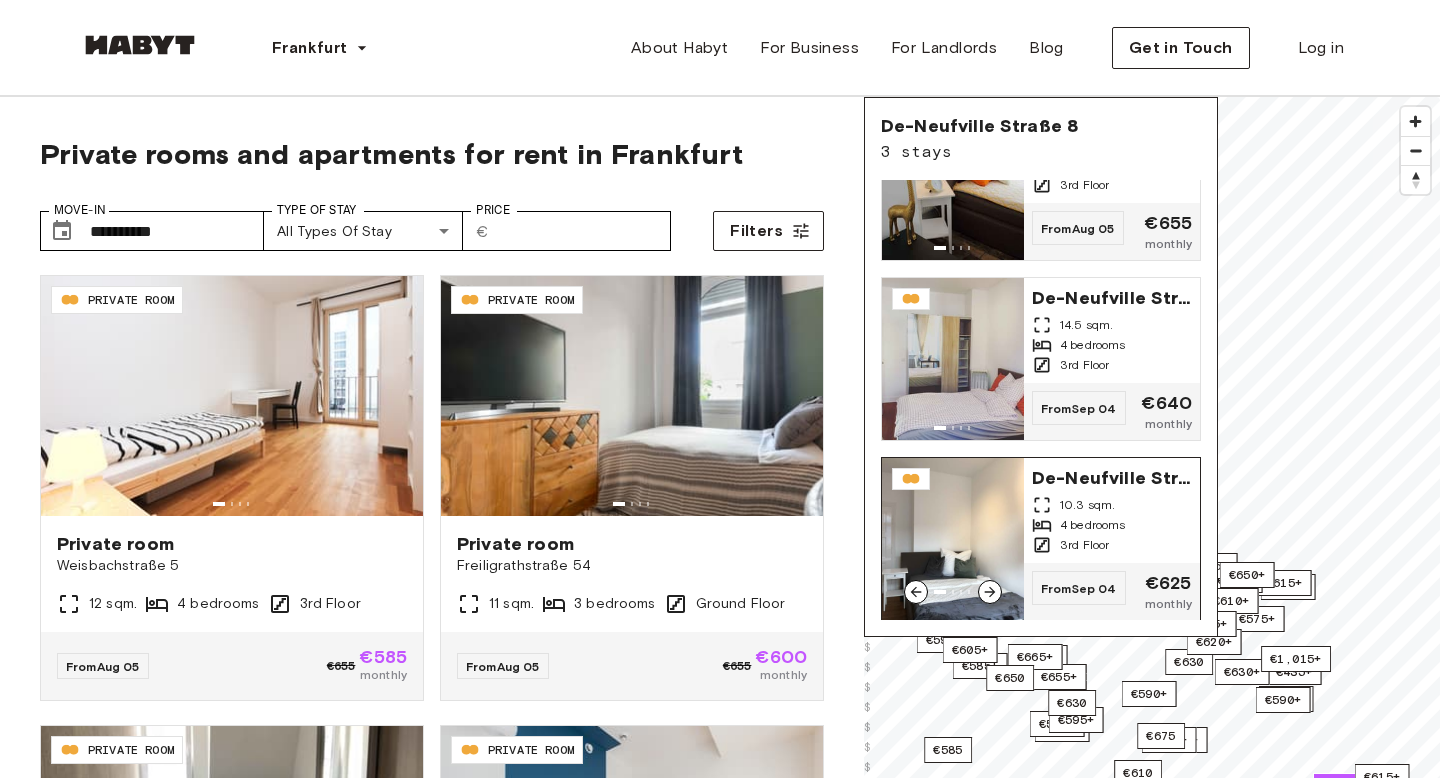 click 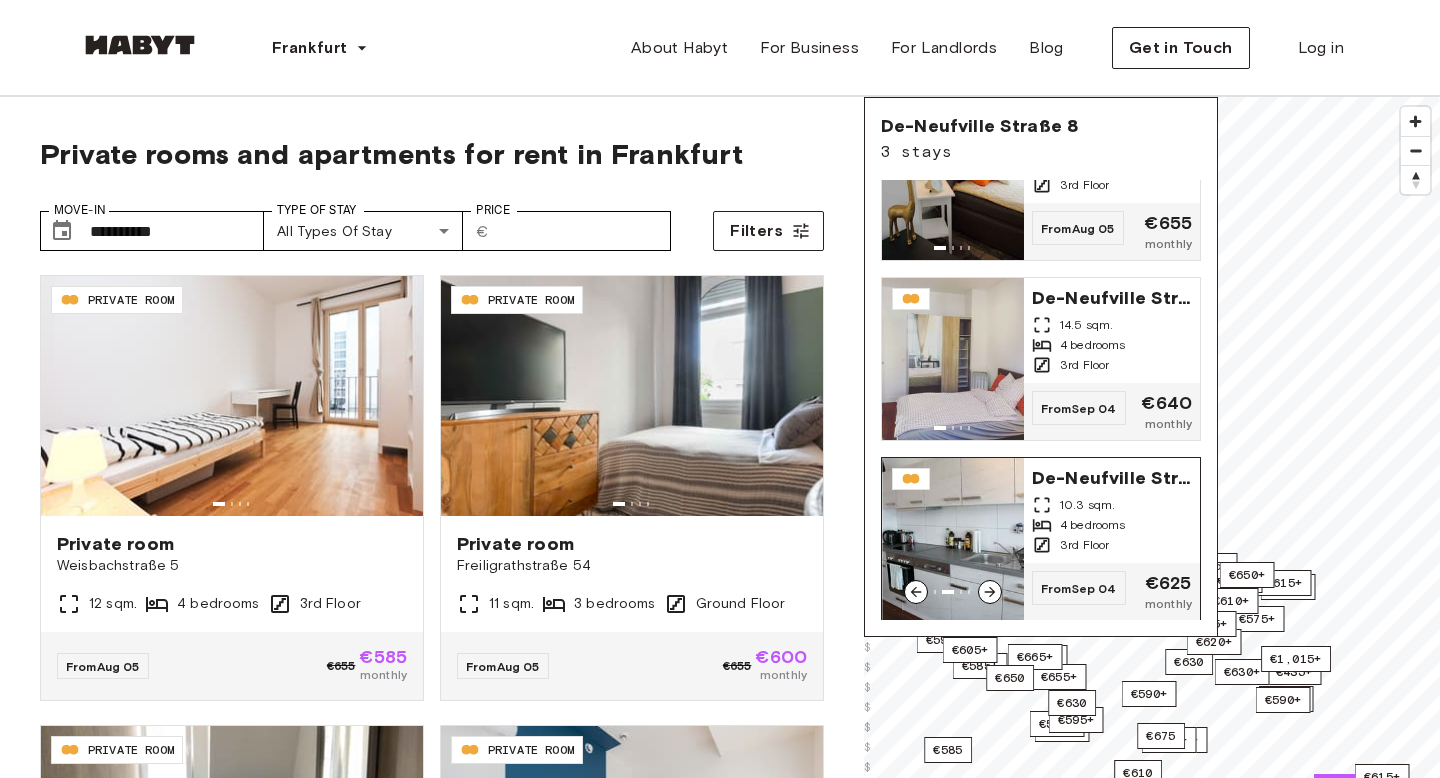 click 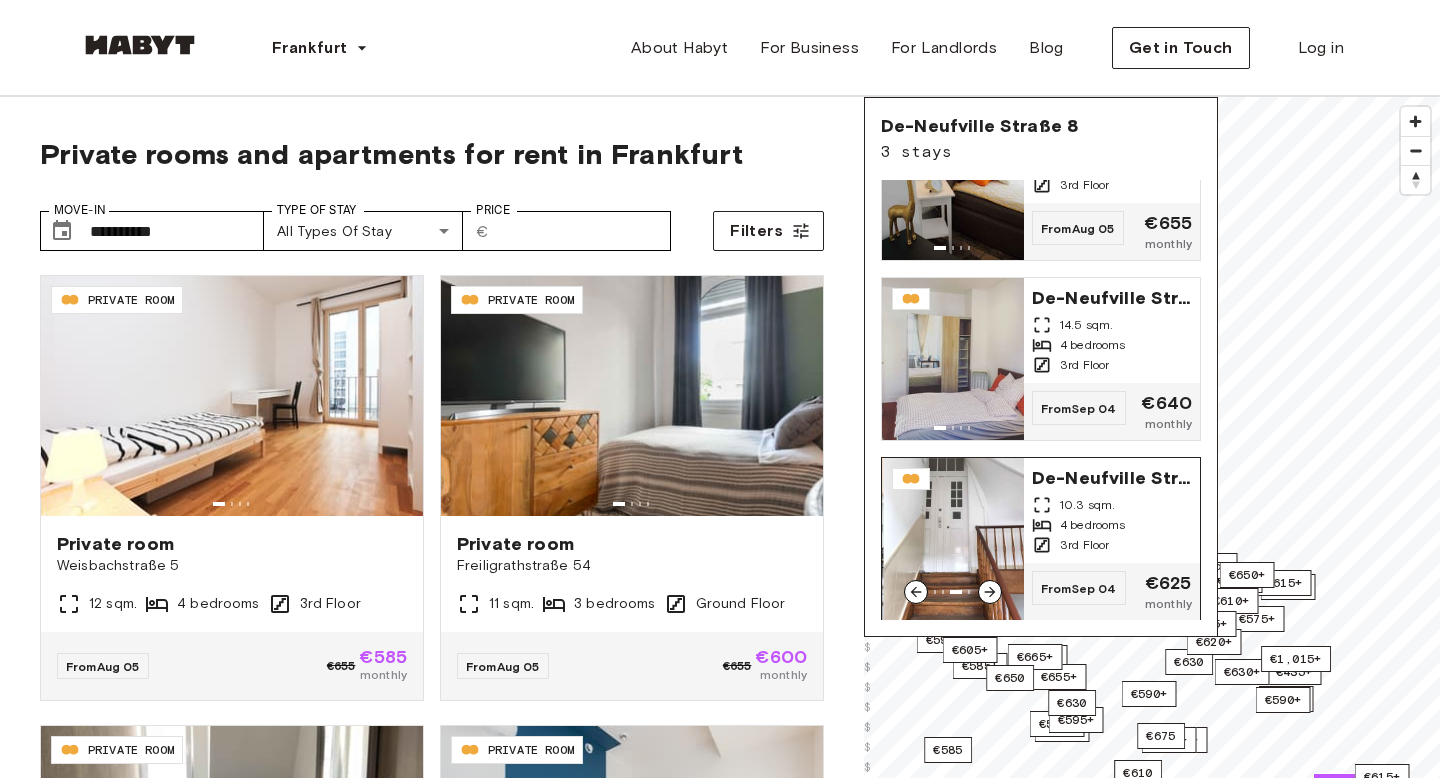 click 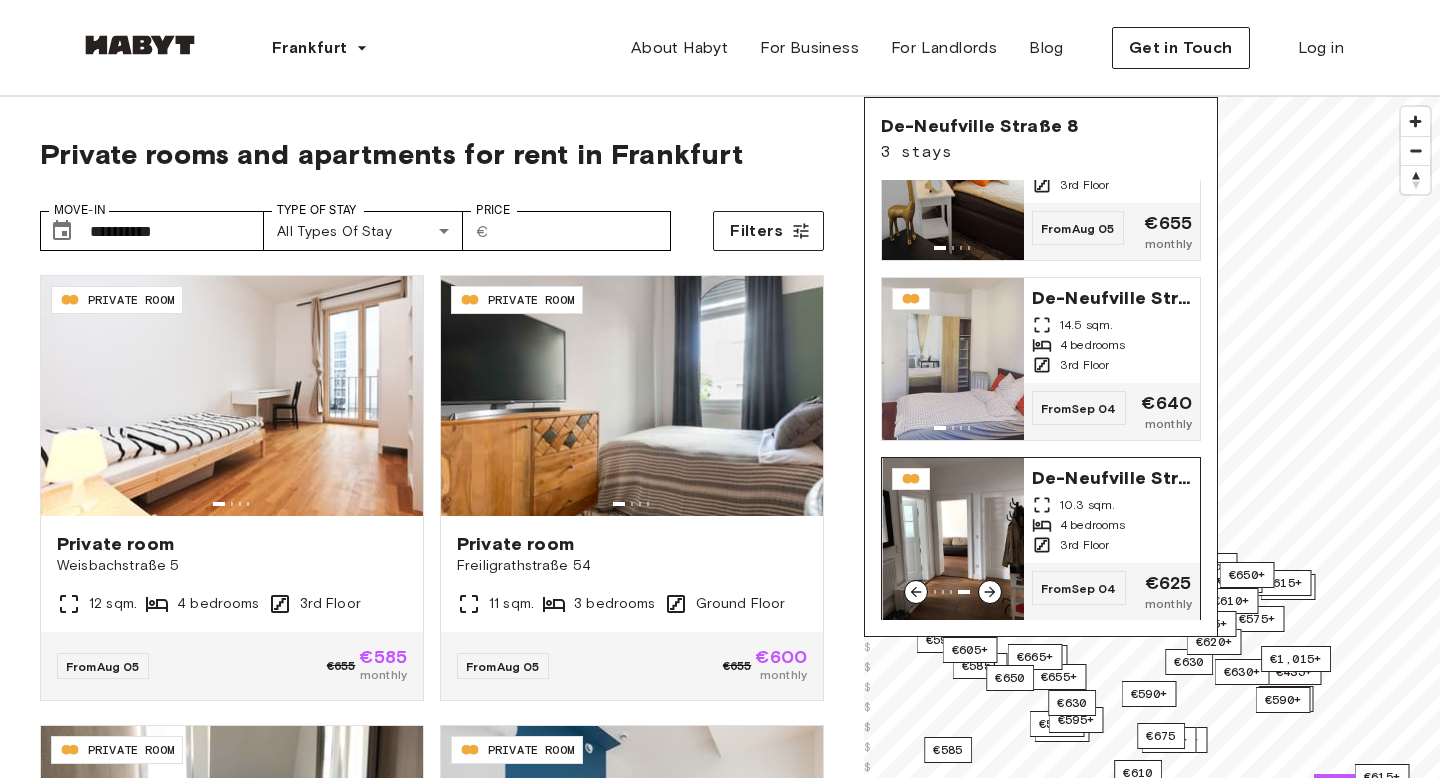 click 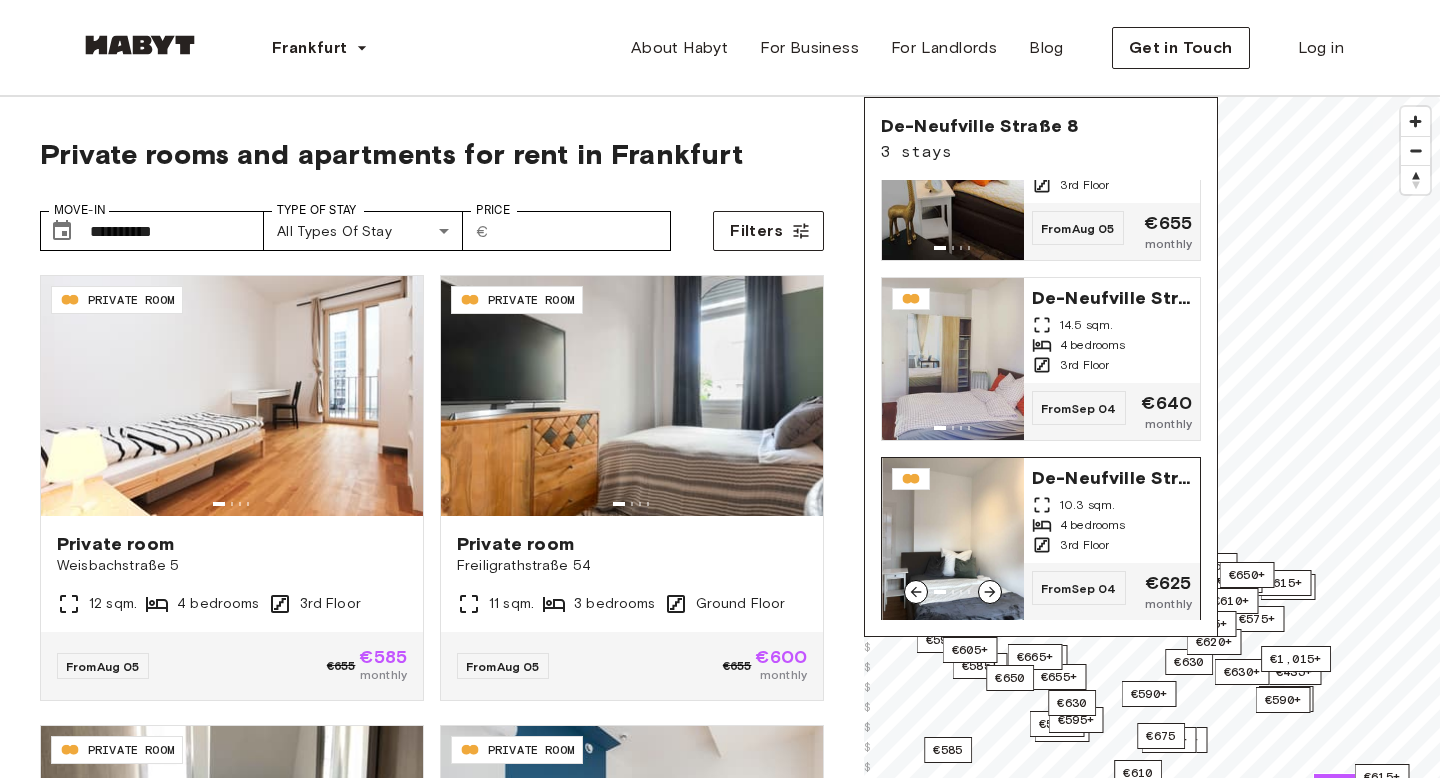 click 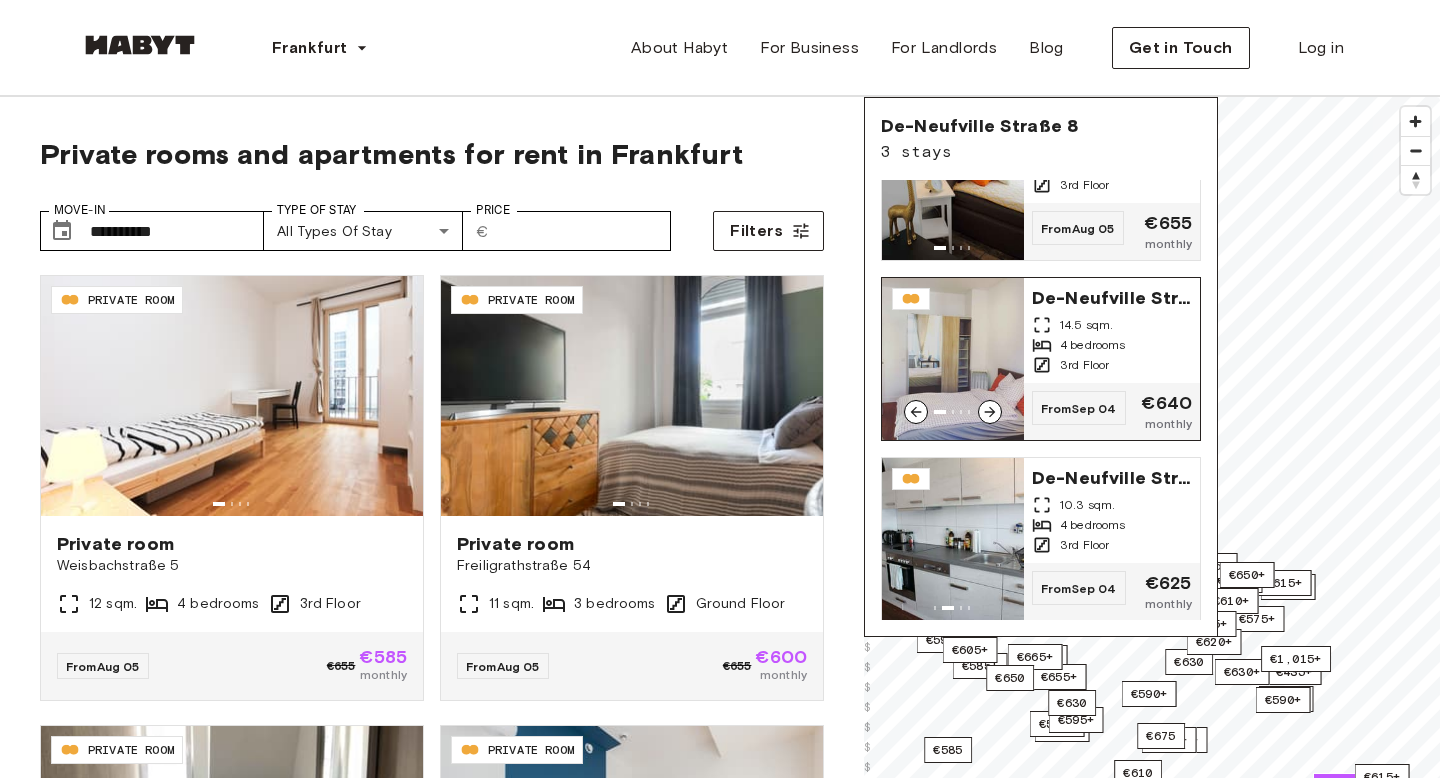 scroll, scrollTop: 0, scrollLeft: 0, axis: both 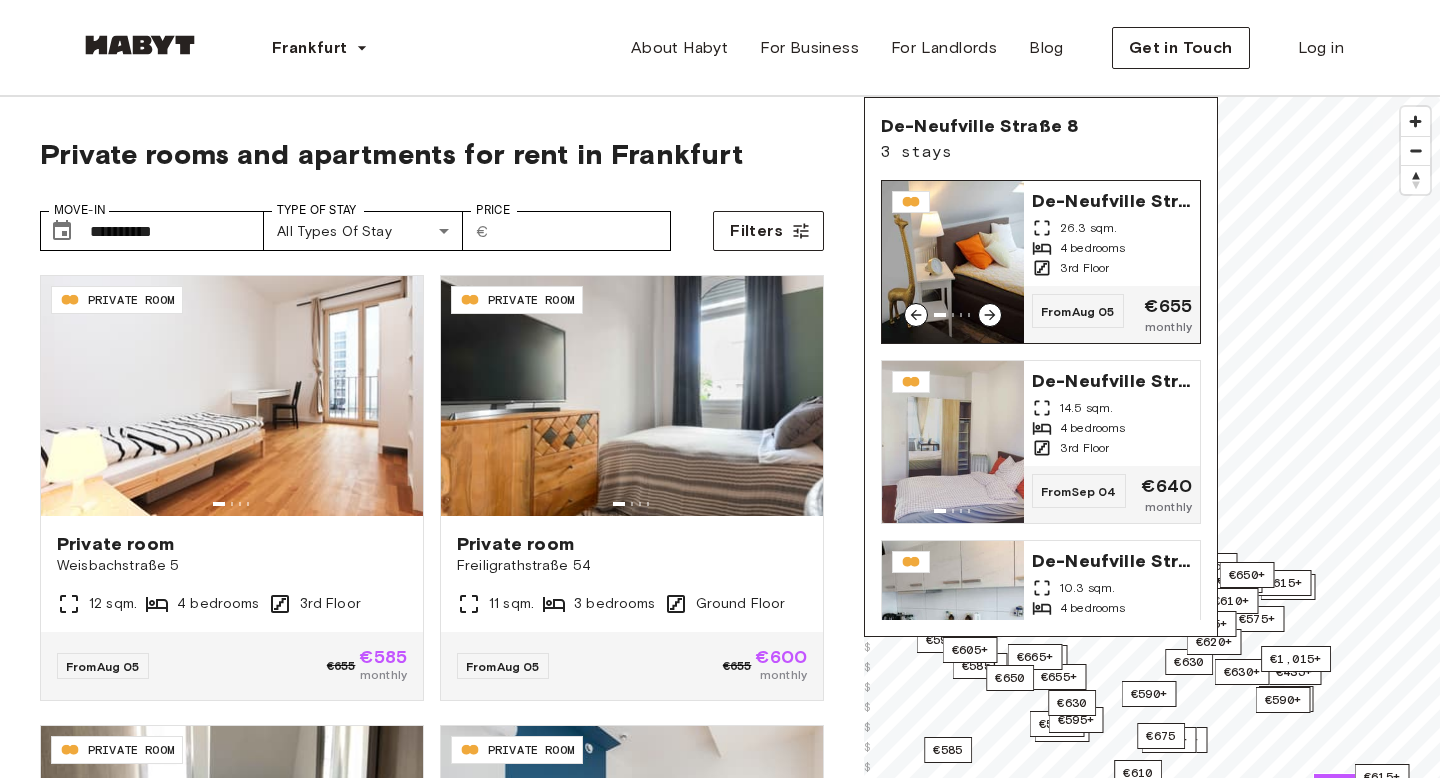 click 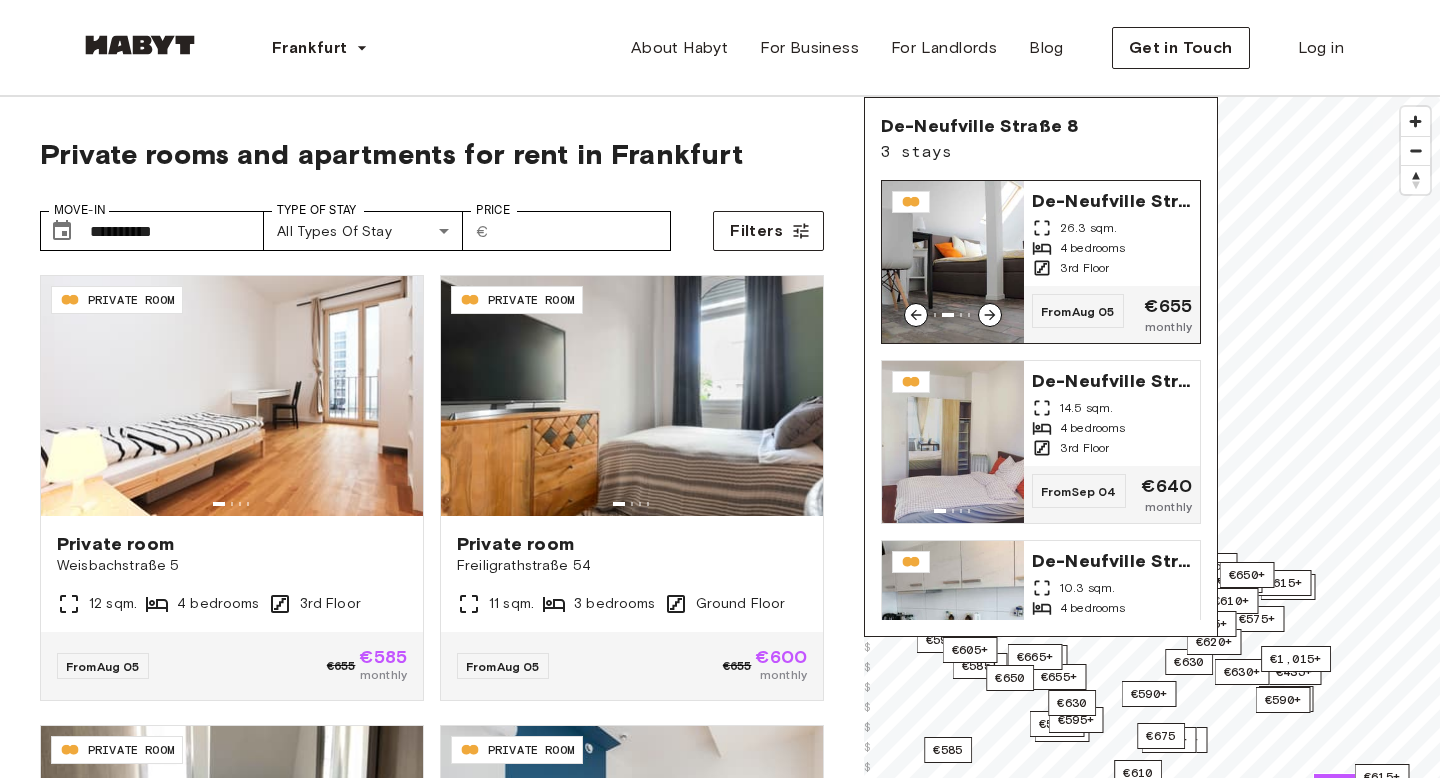 click 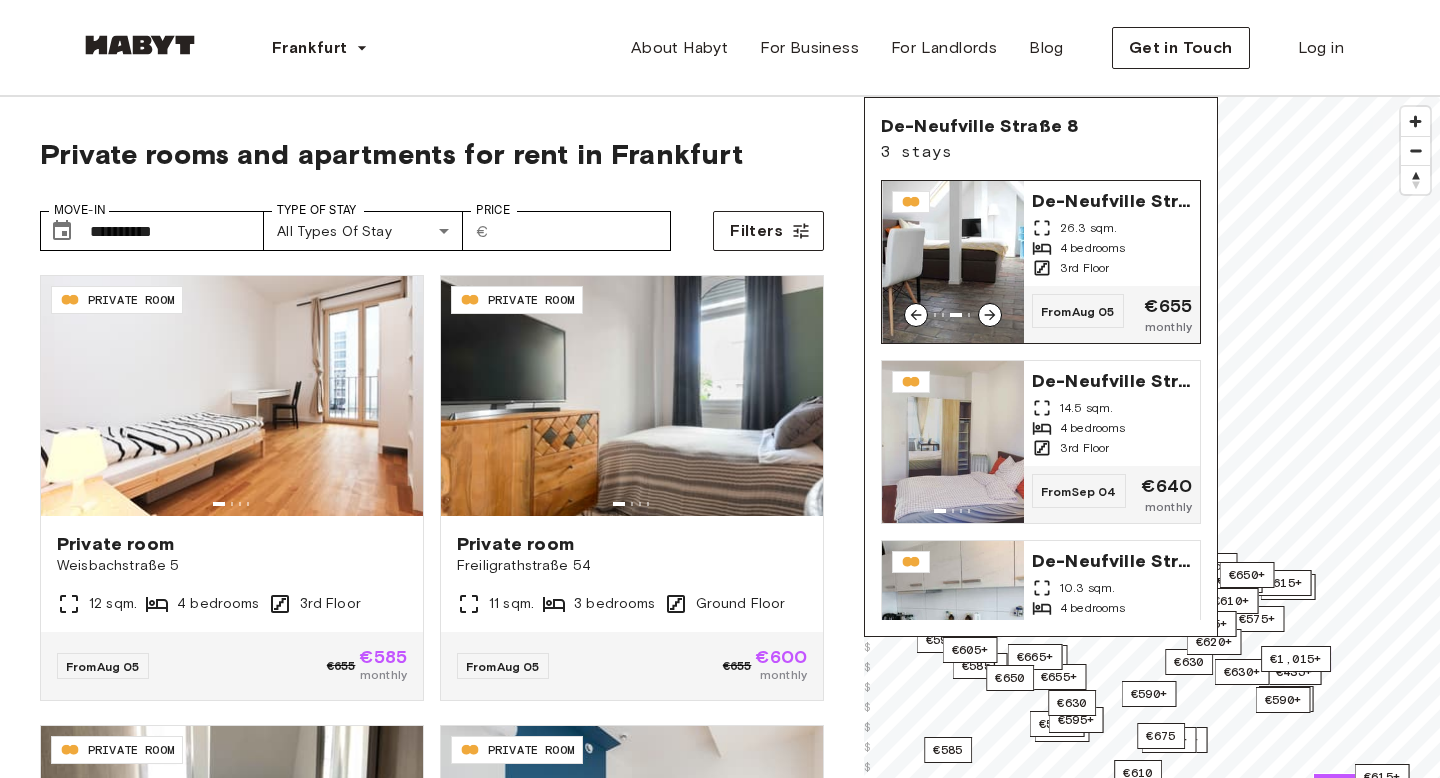 click 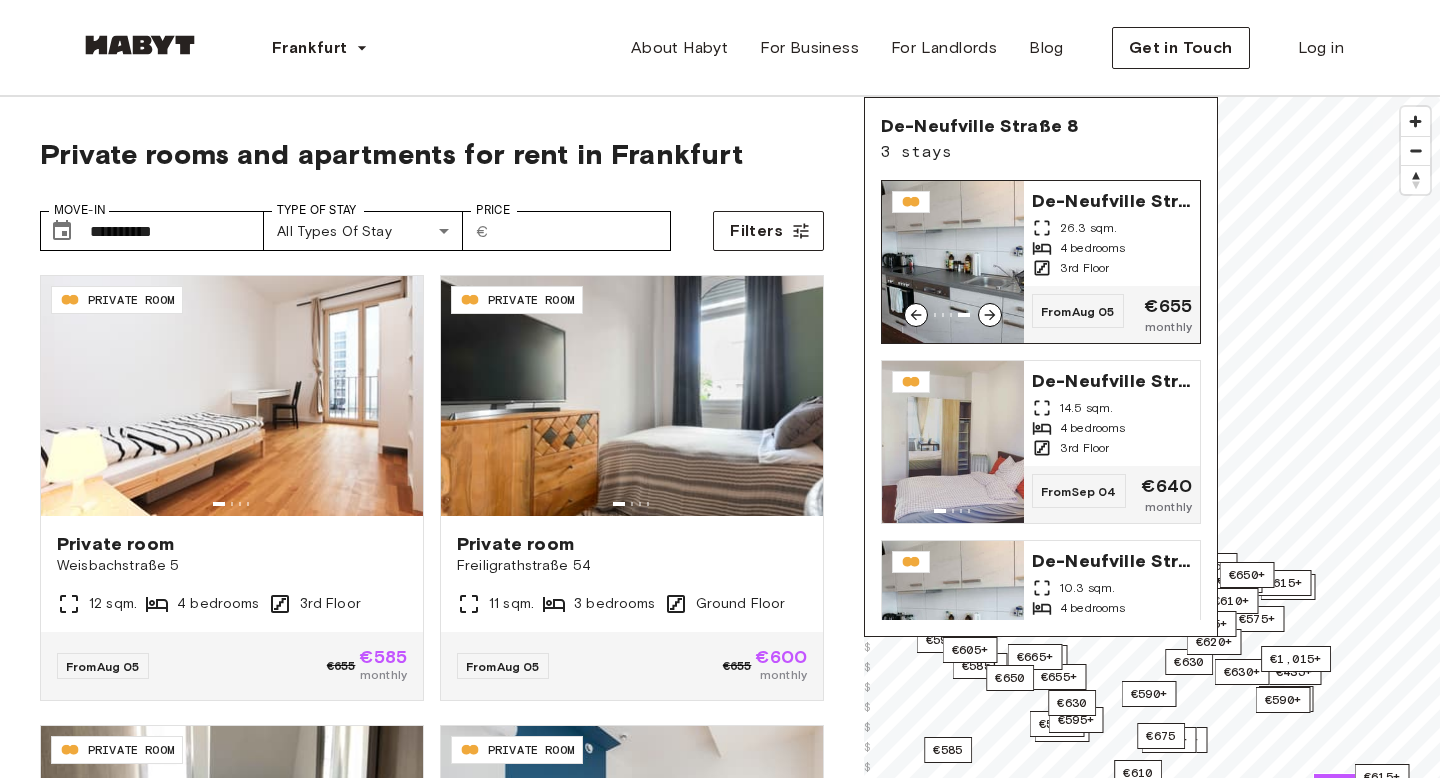 click 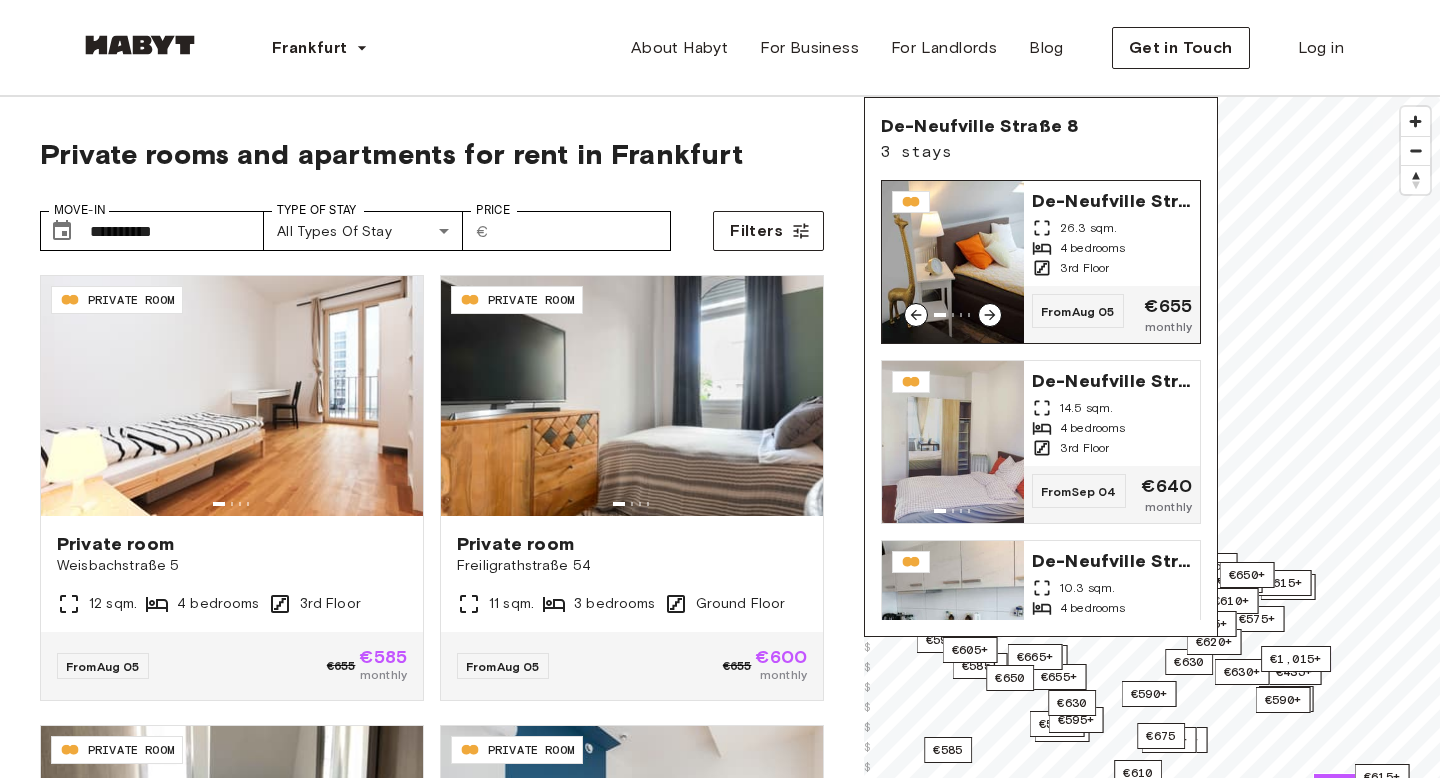 click 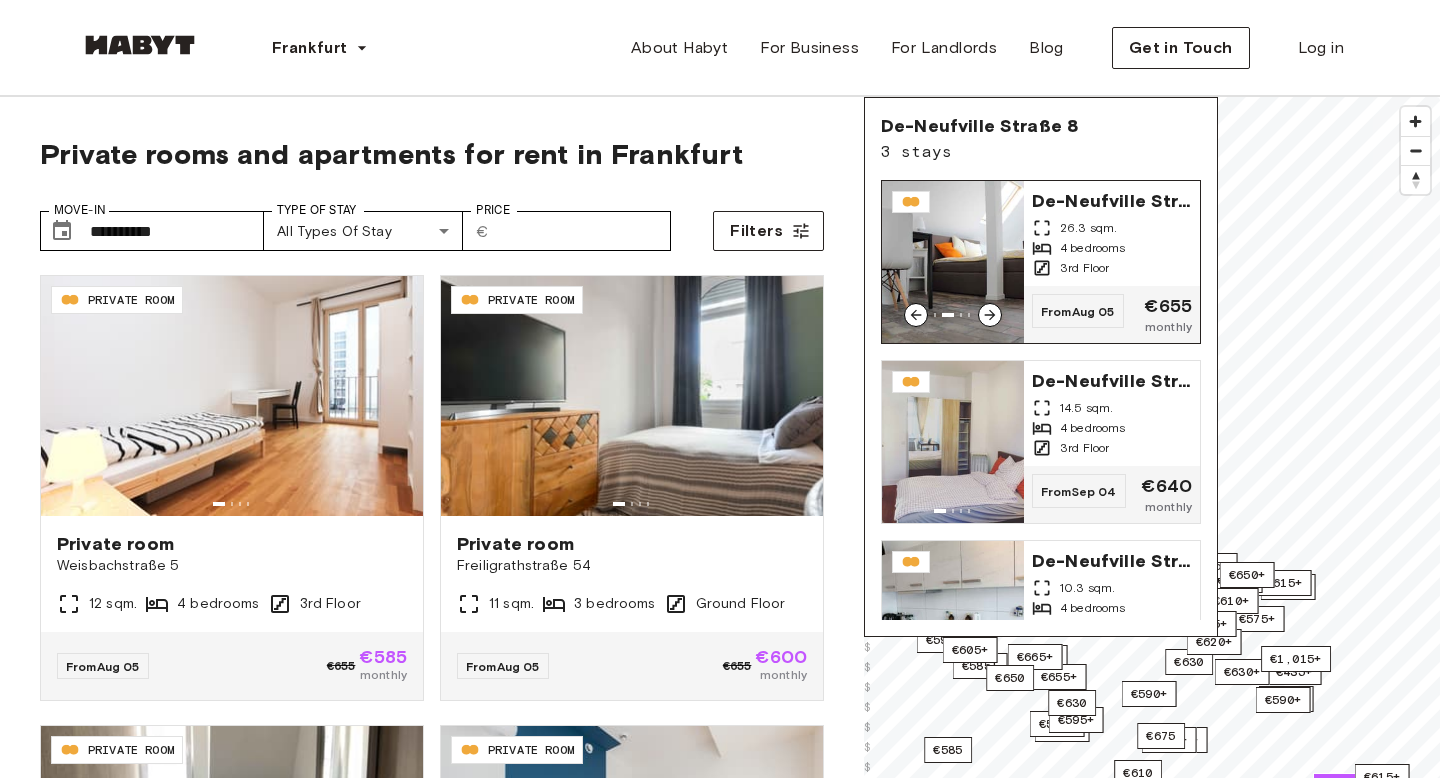 click 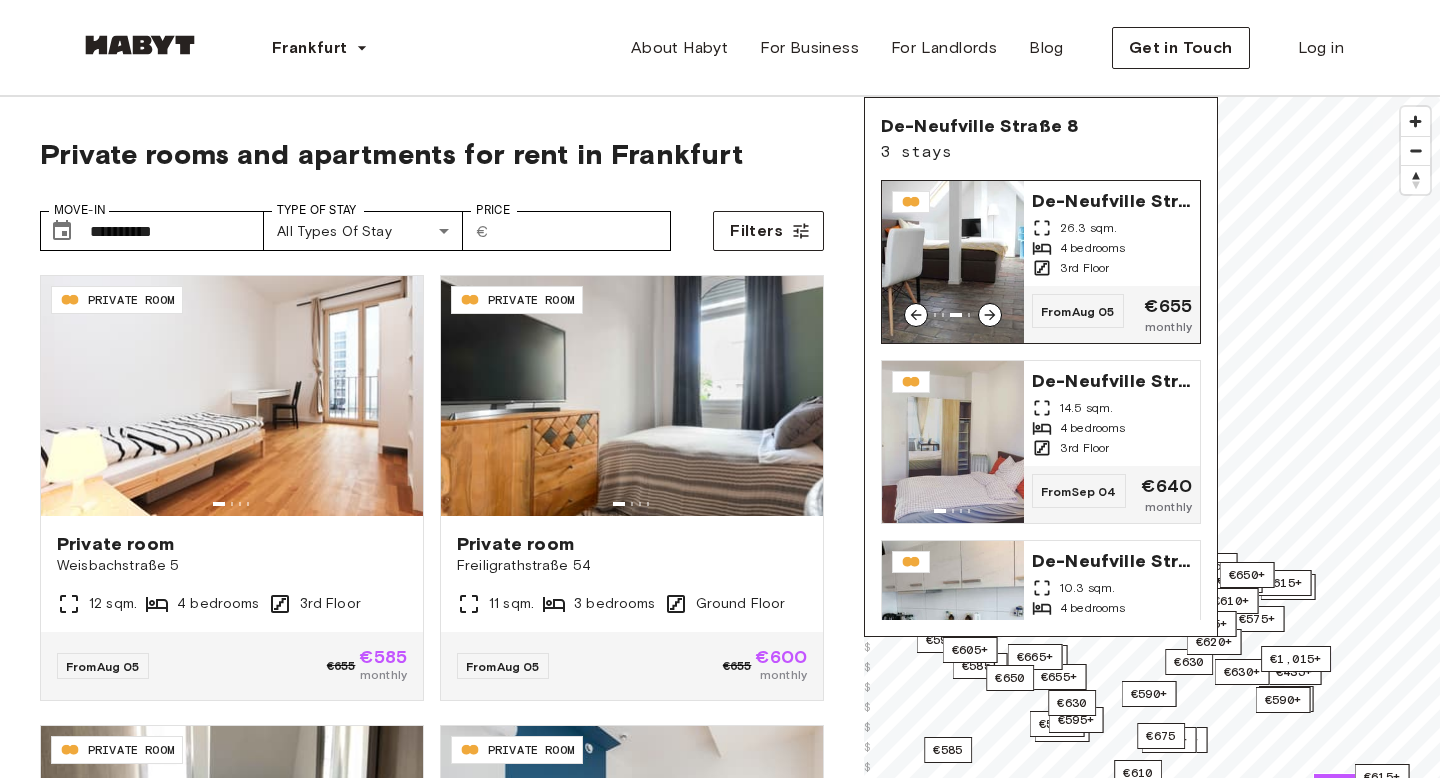 click 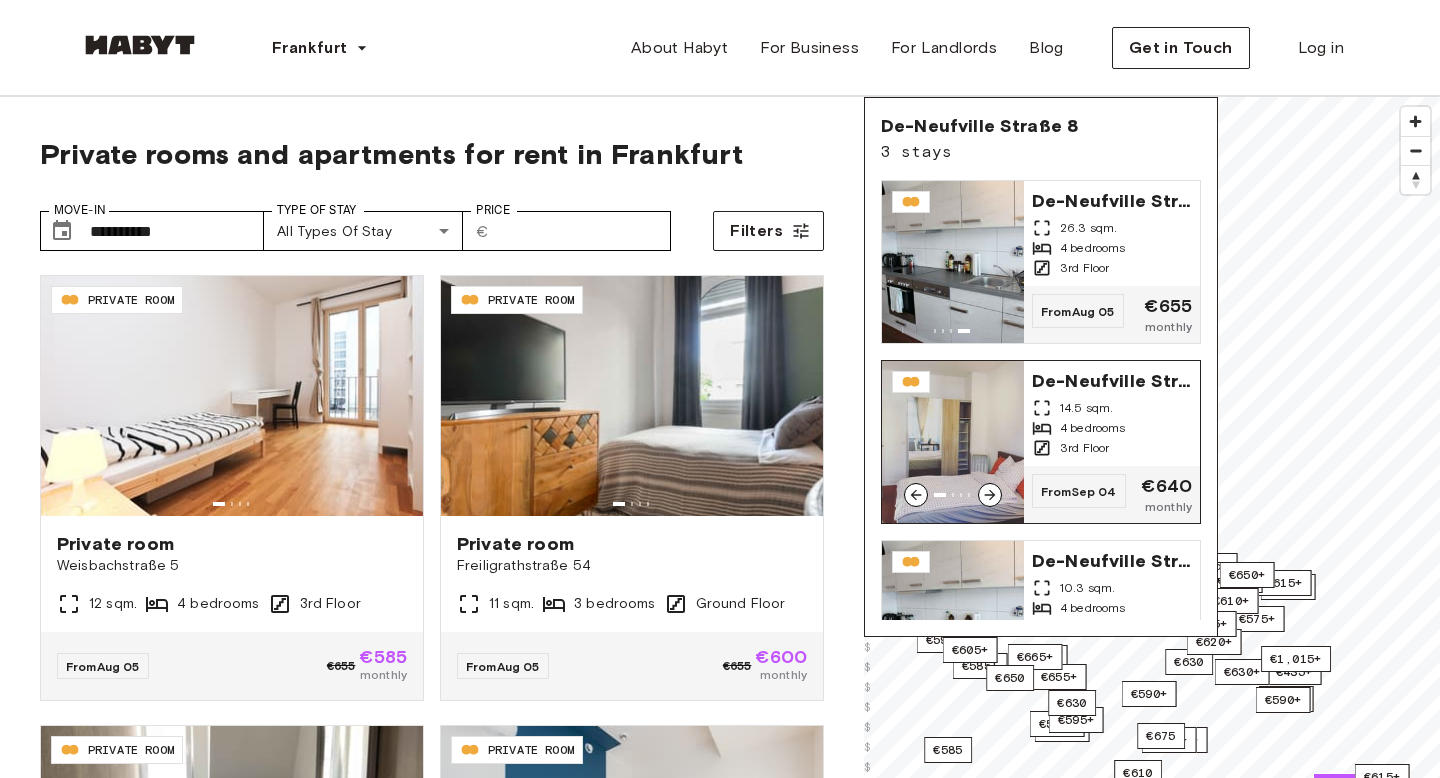 click 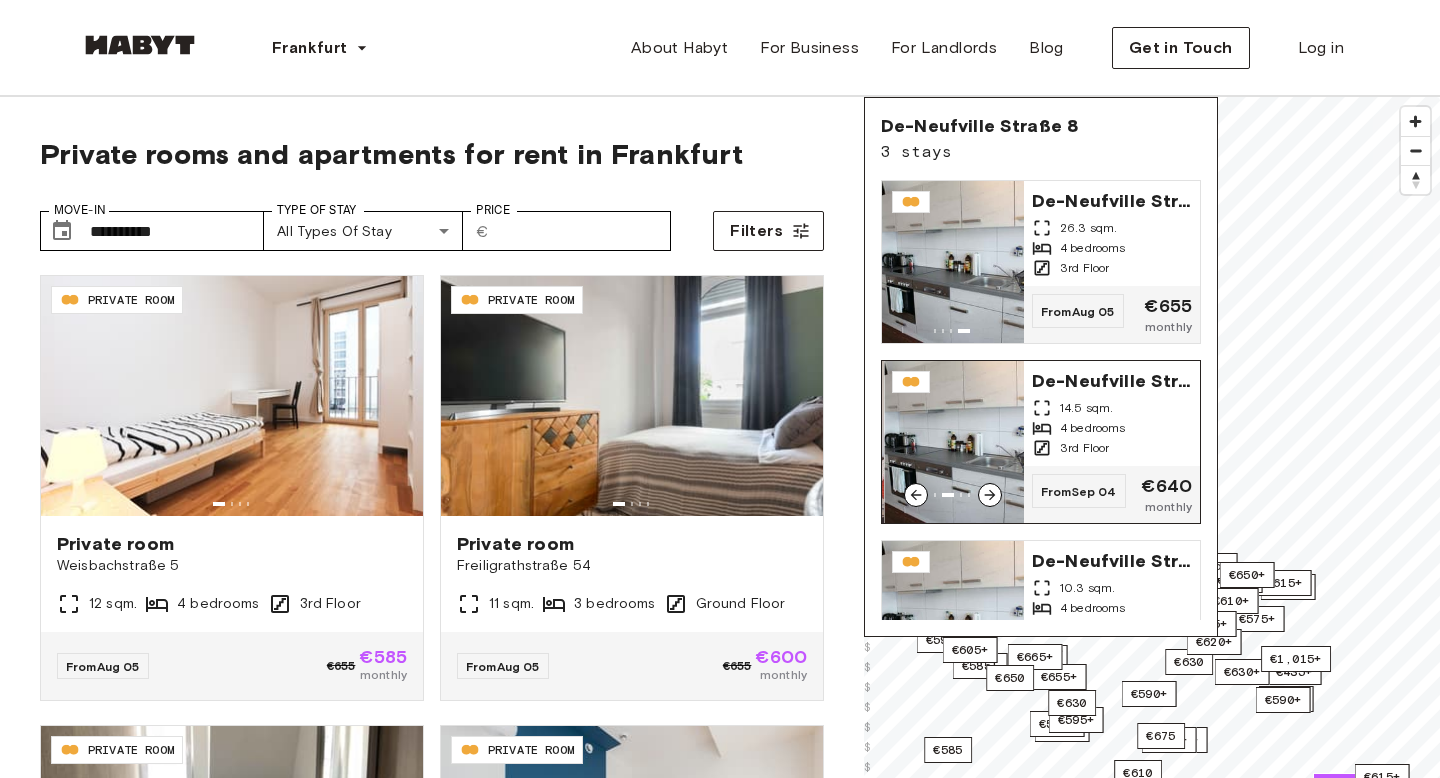 click 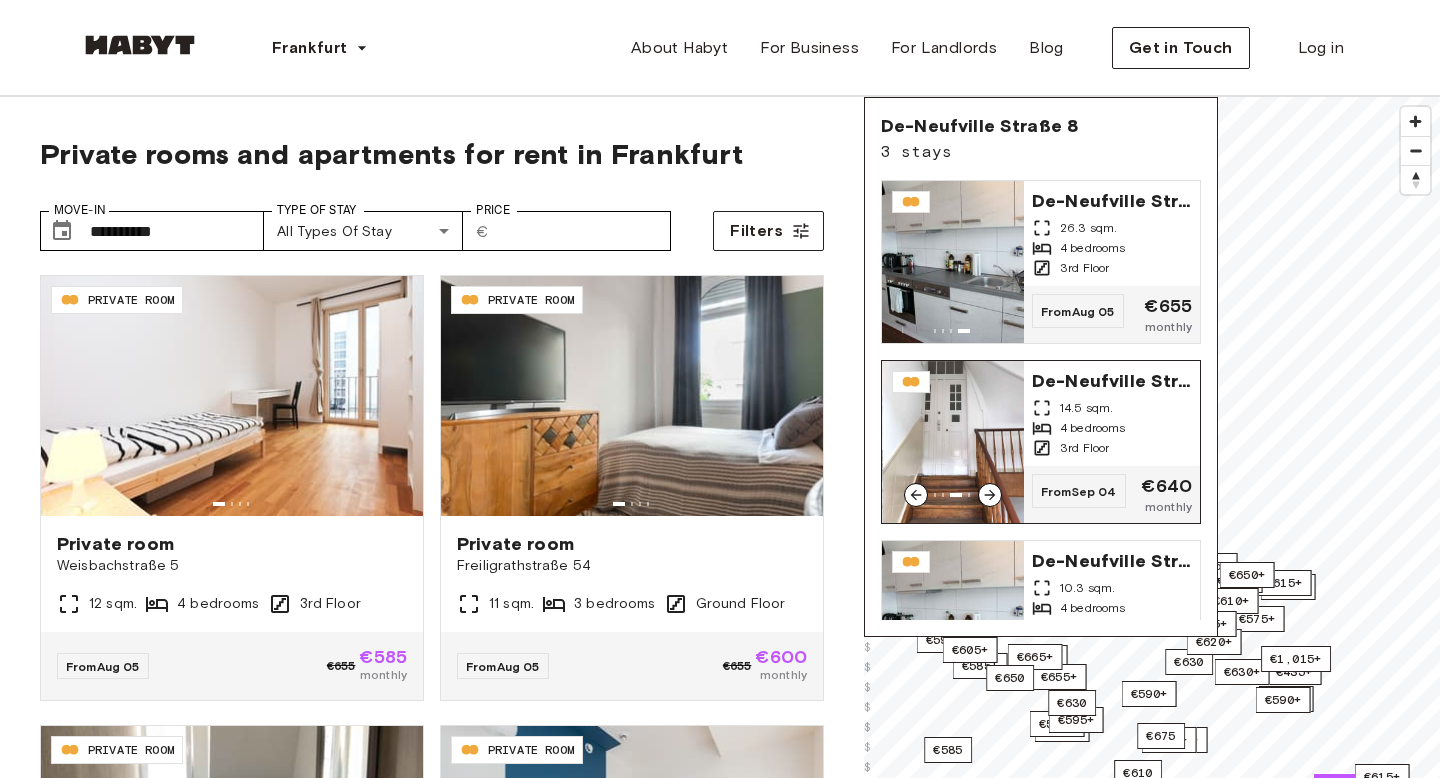 click 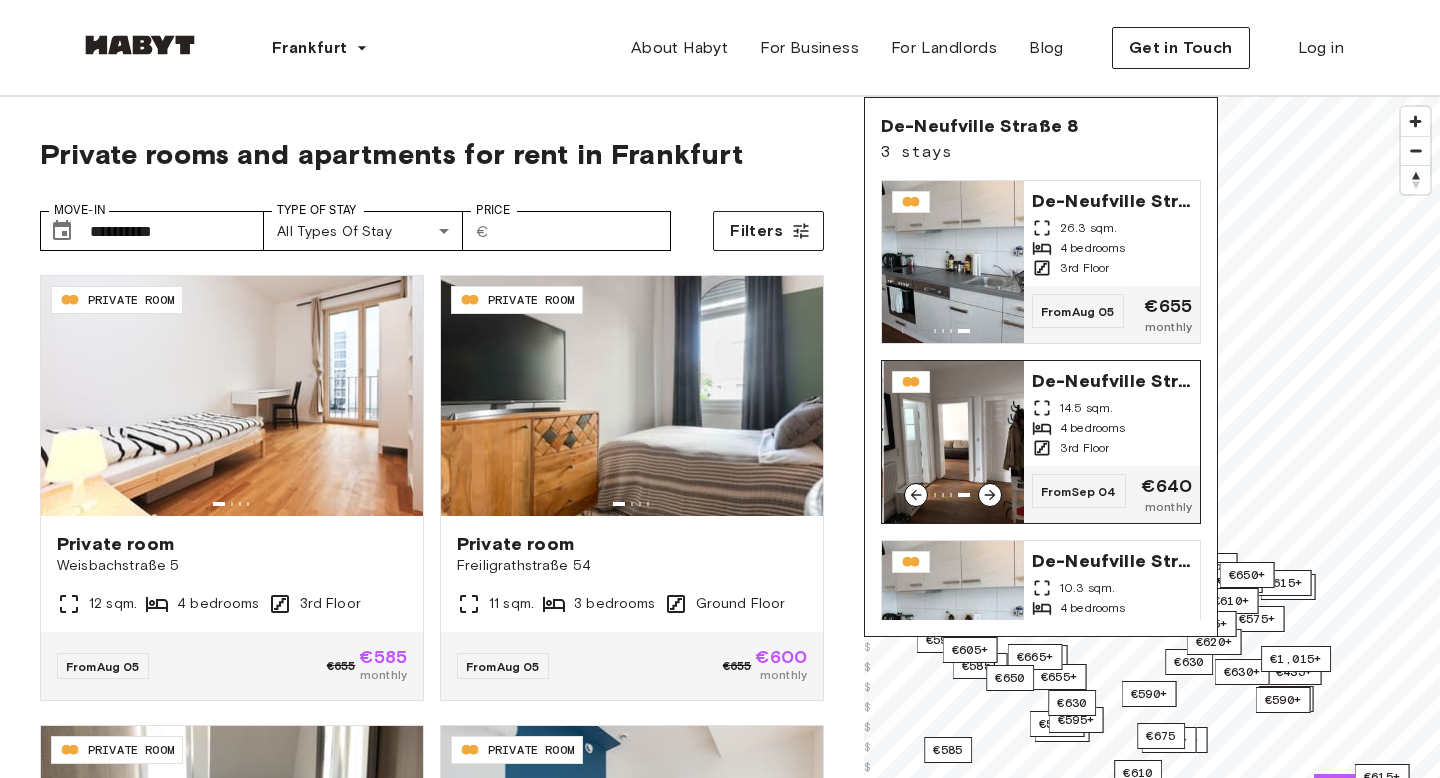 click 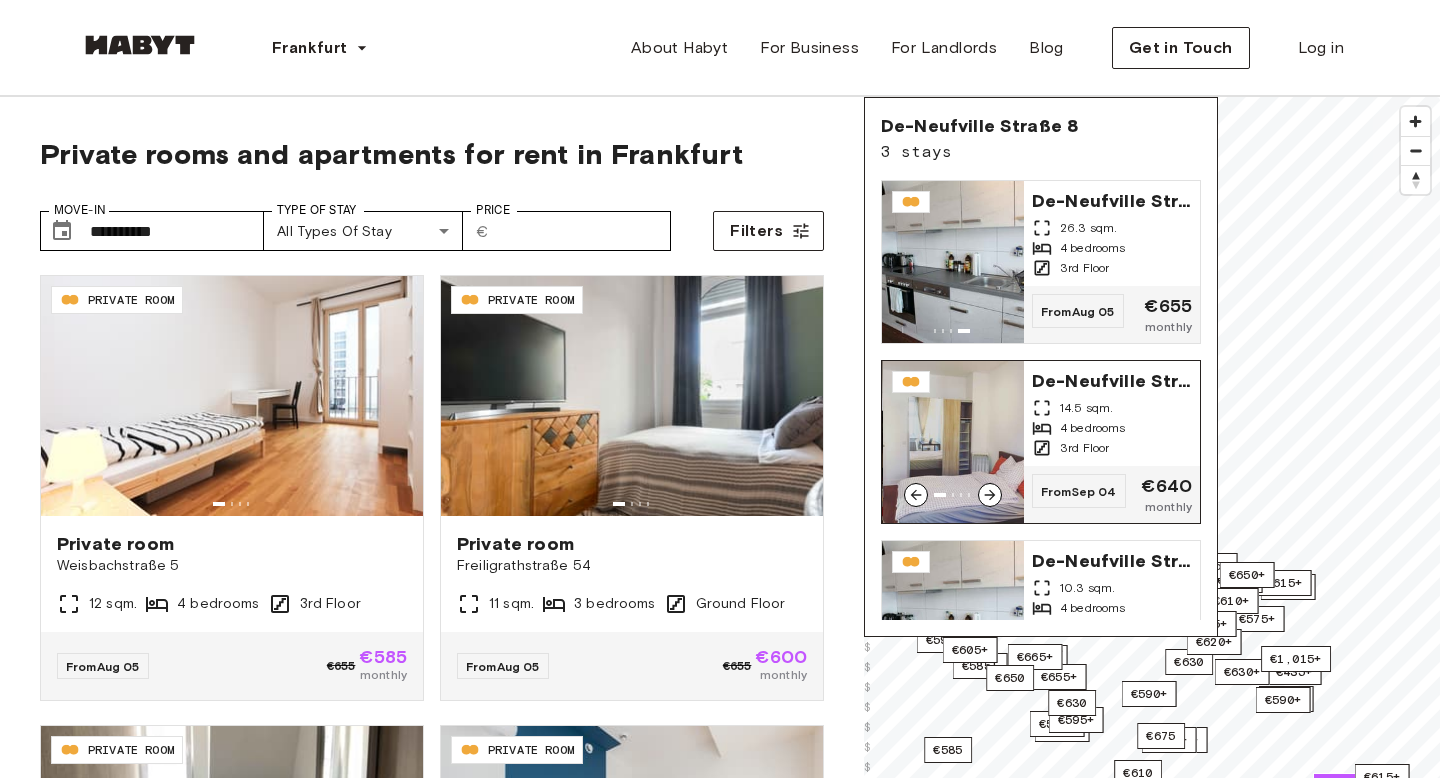 click 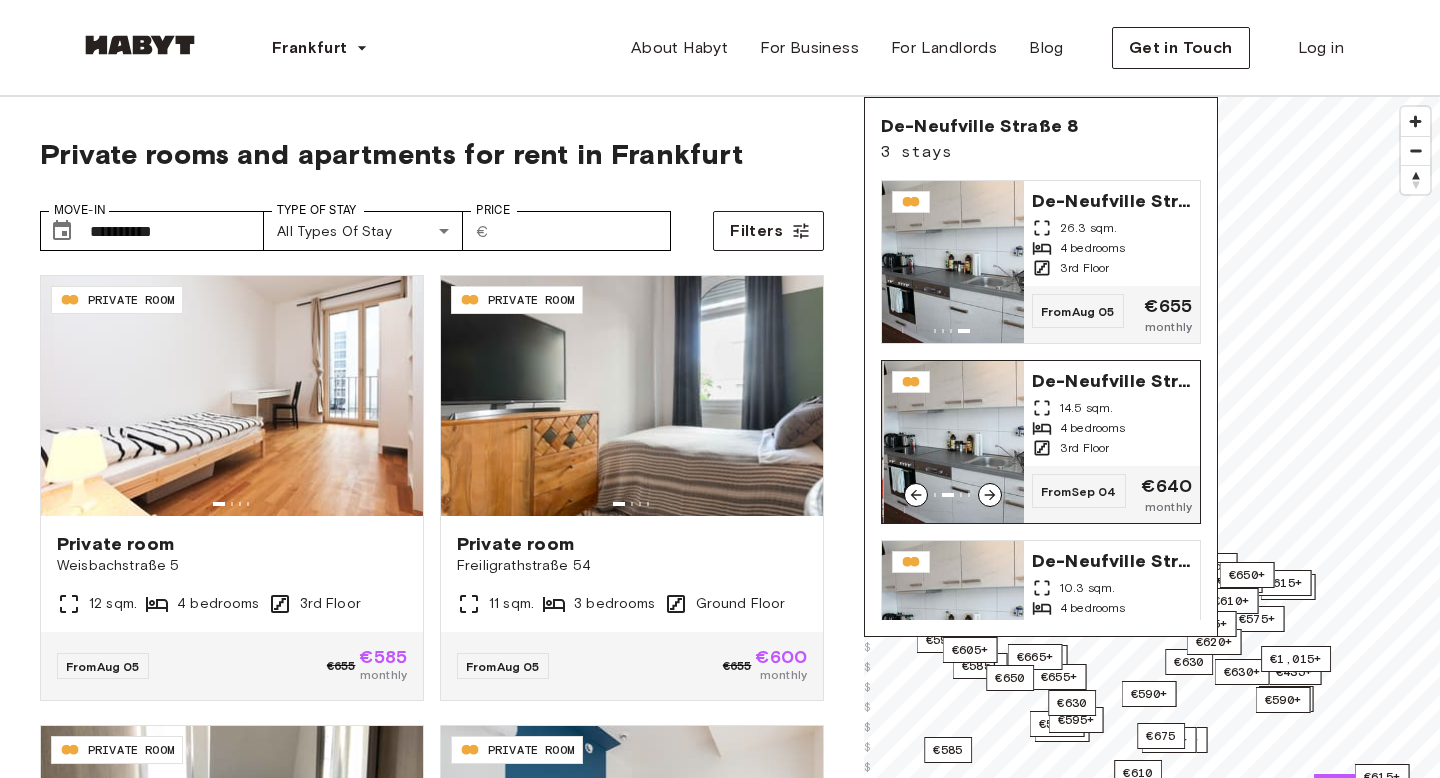 click 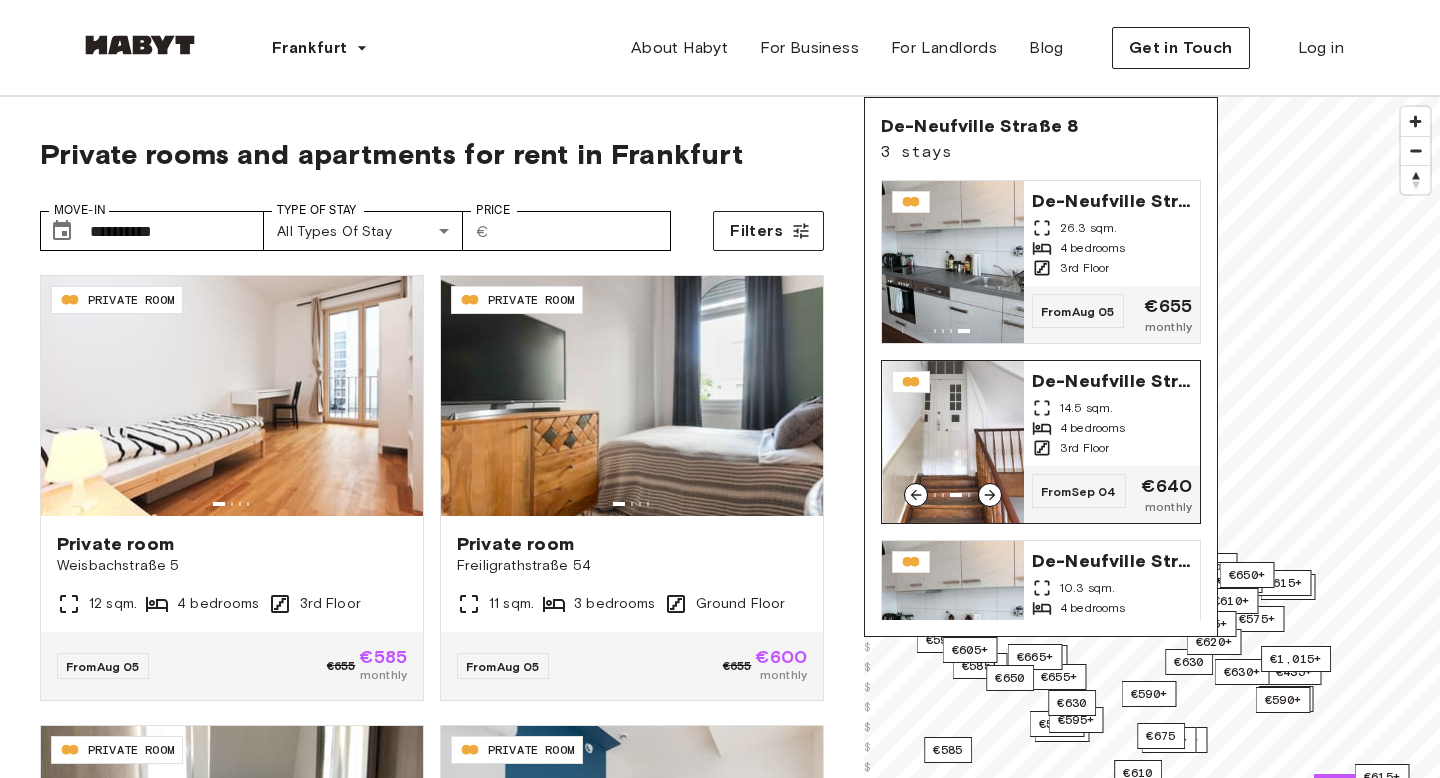 click 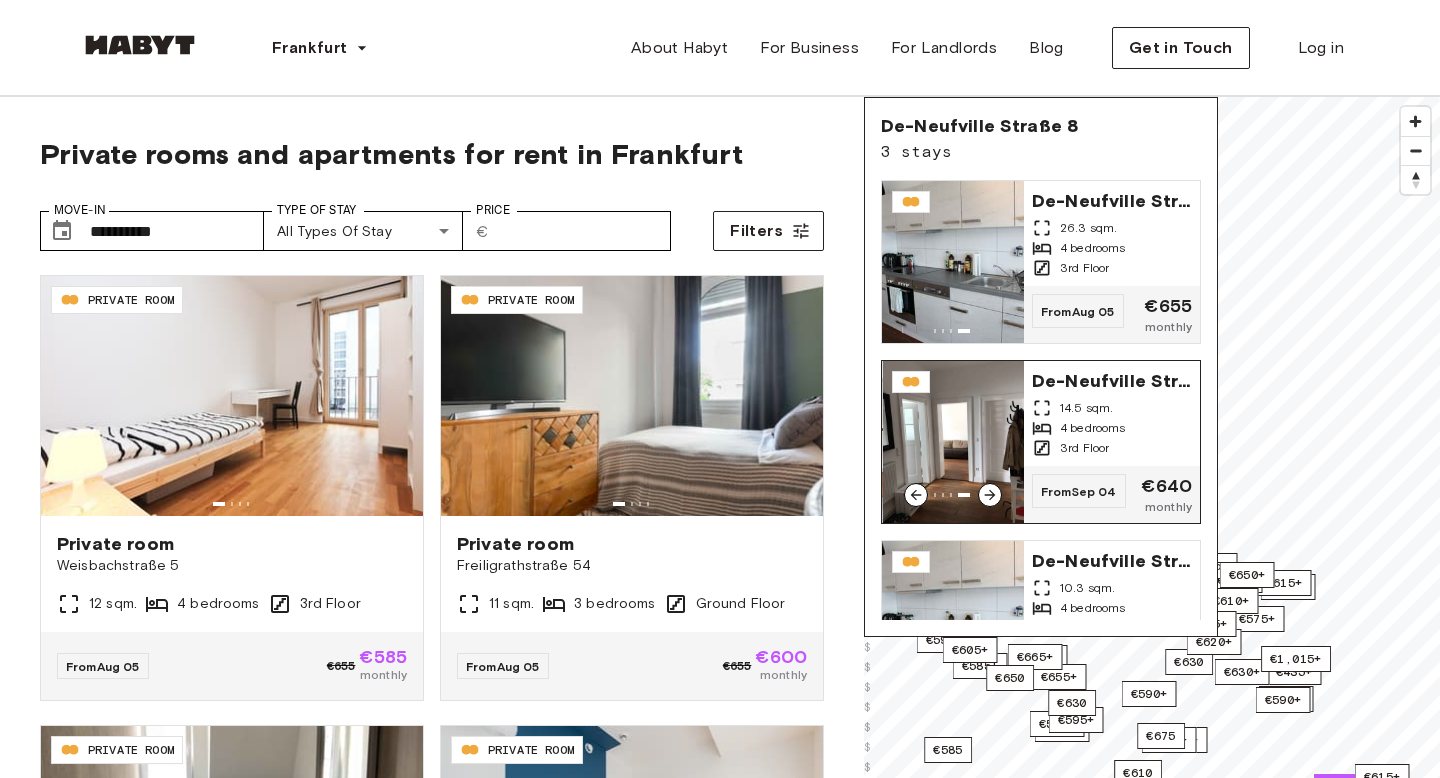 click 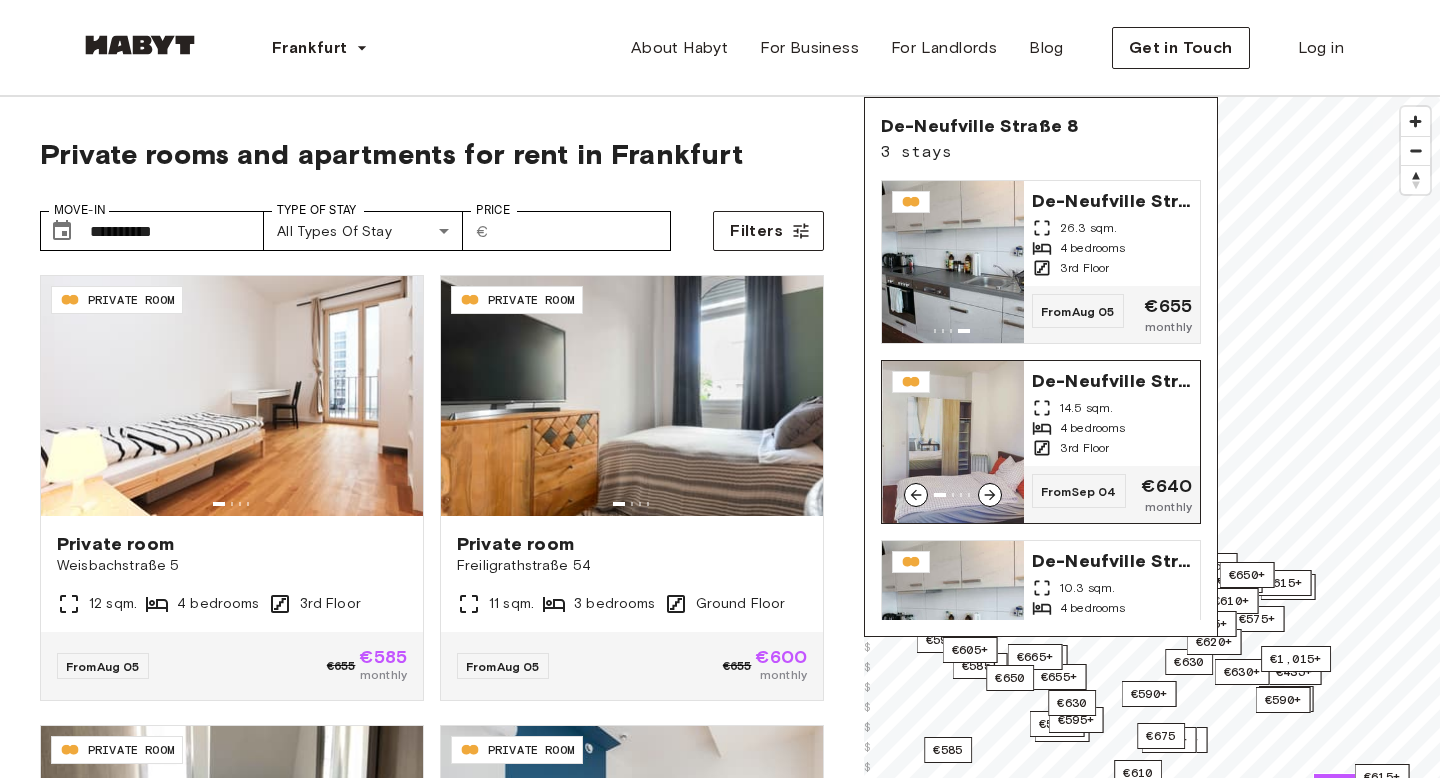 click 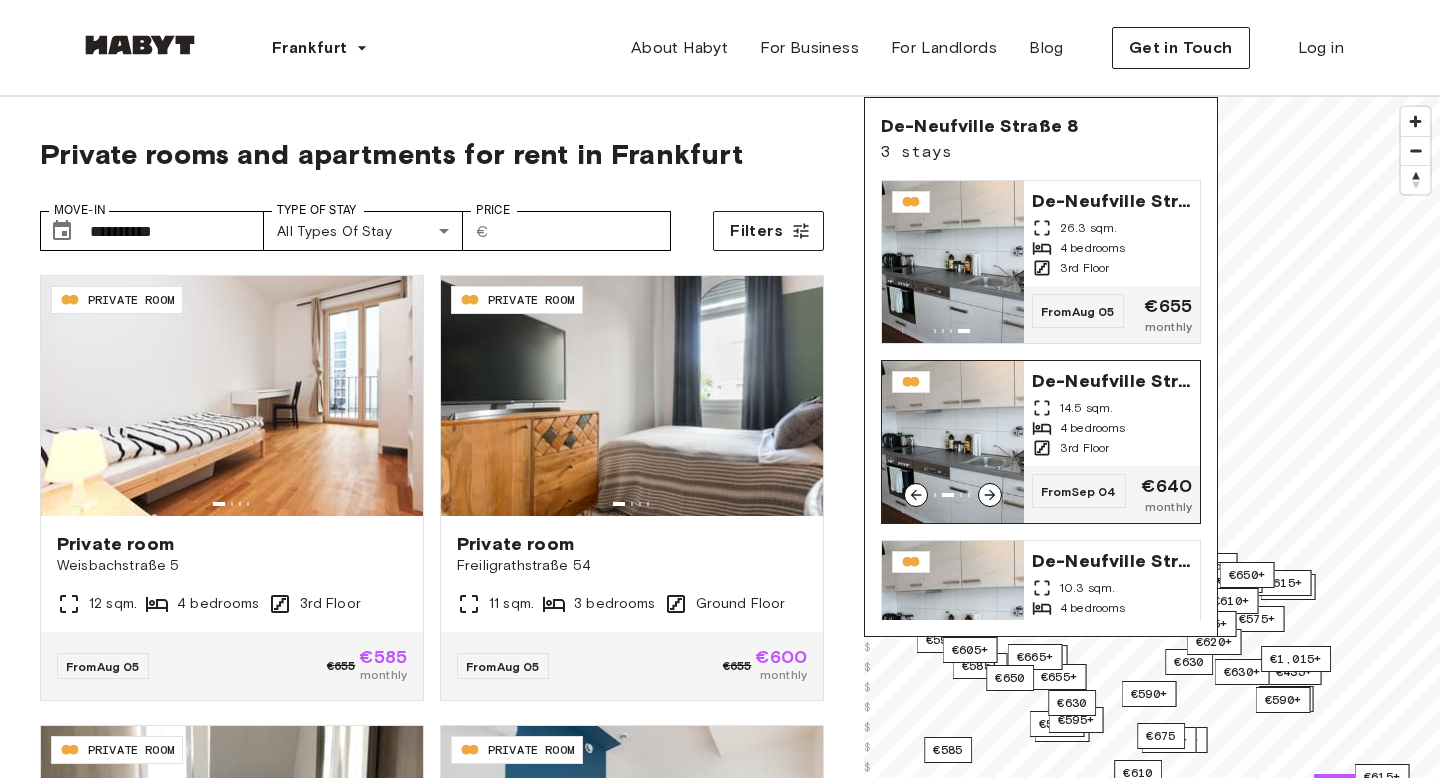 click 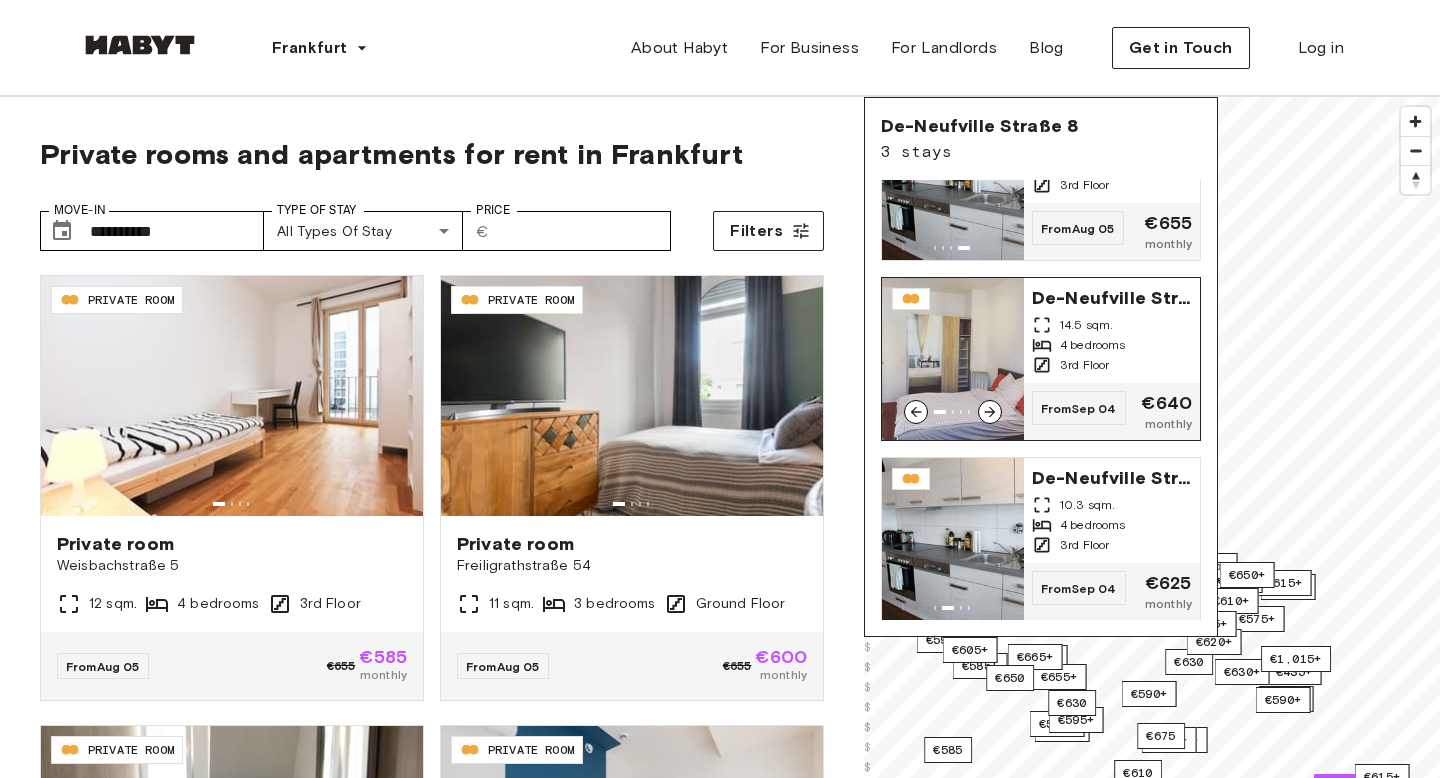 scroll, scrollTop: 0, scrollLeft: 0, axis: both 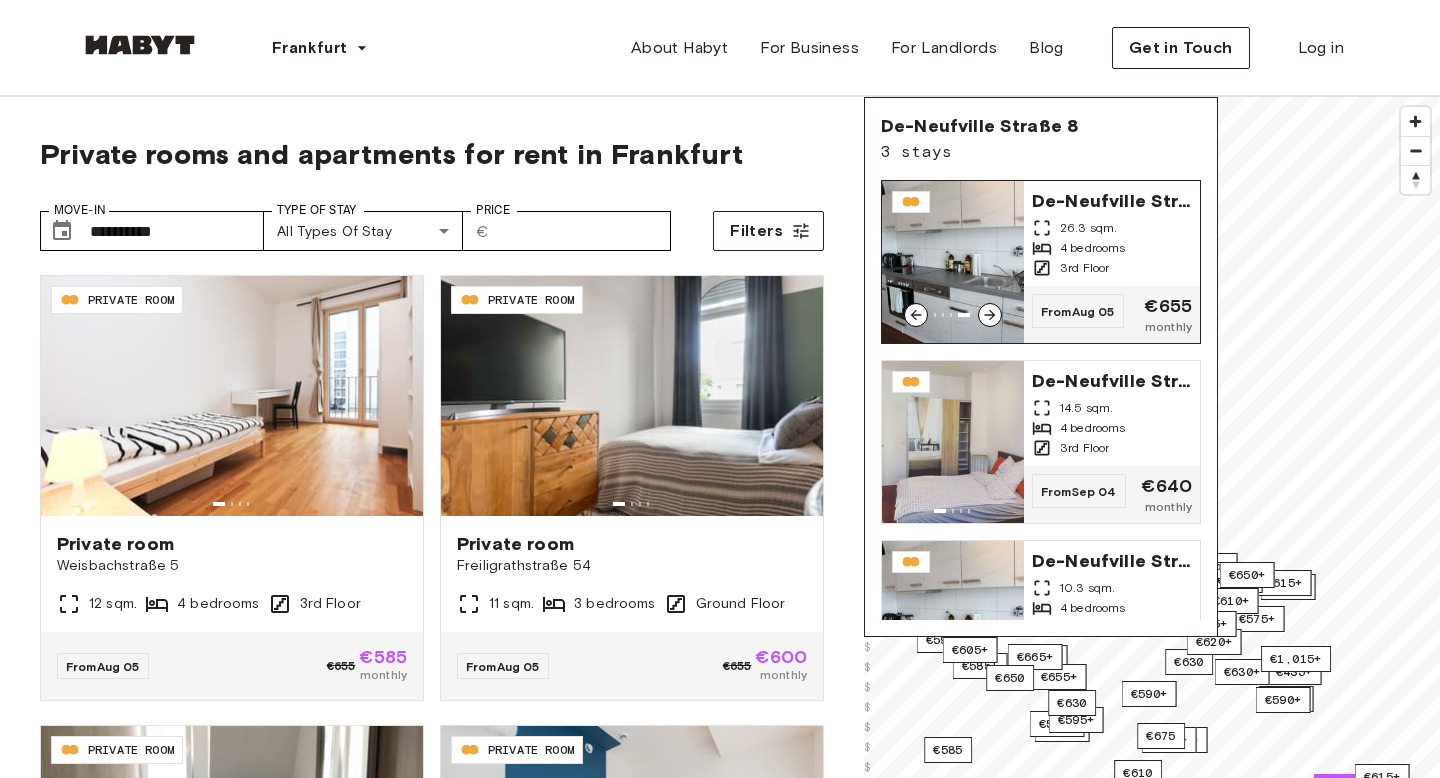 click 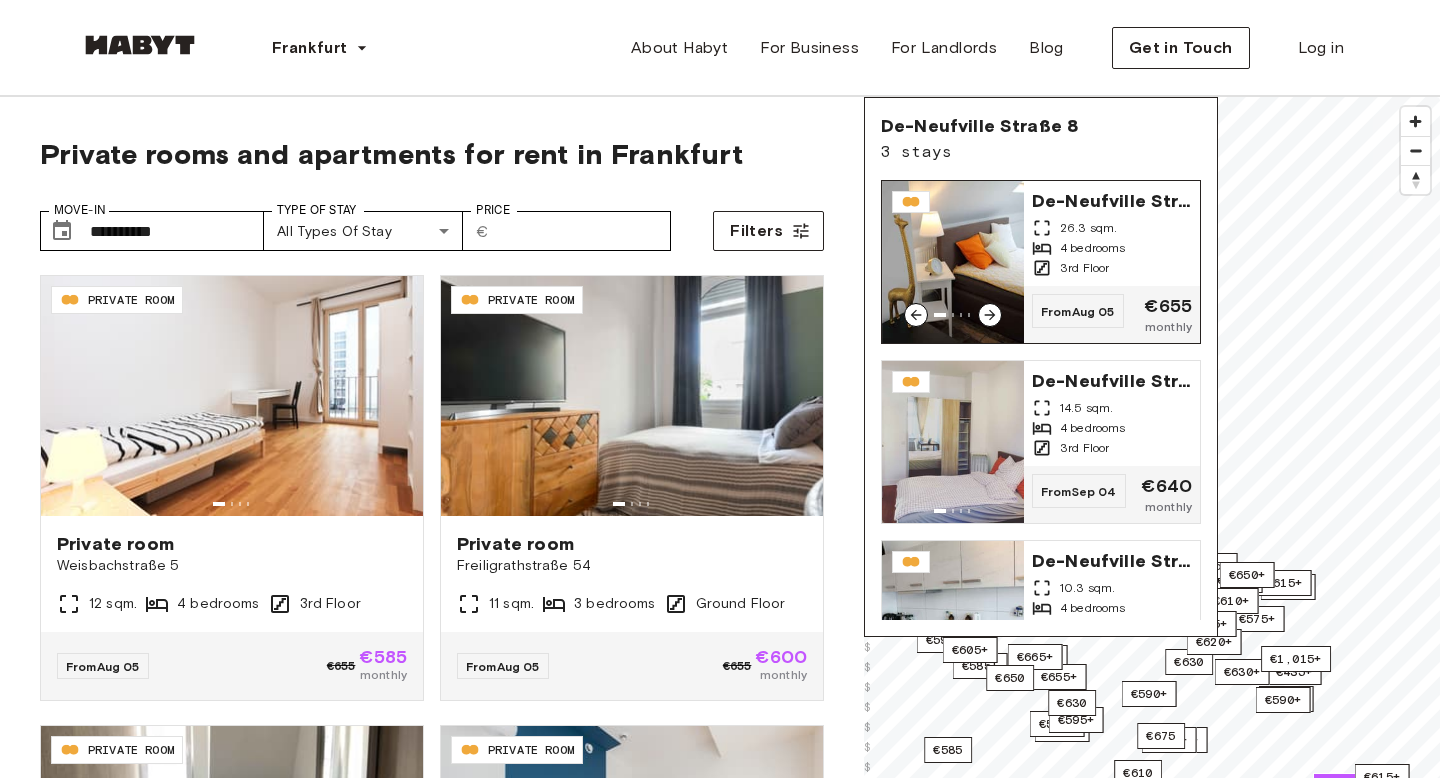click 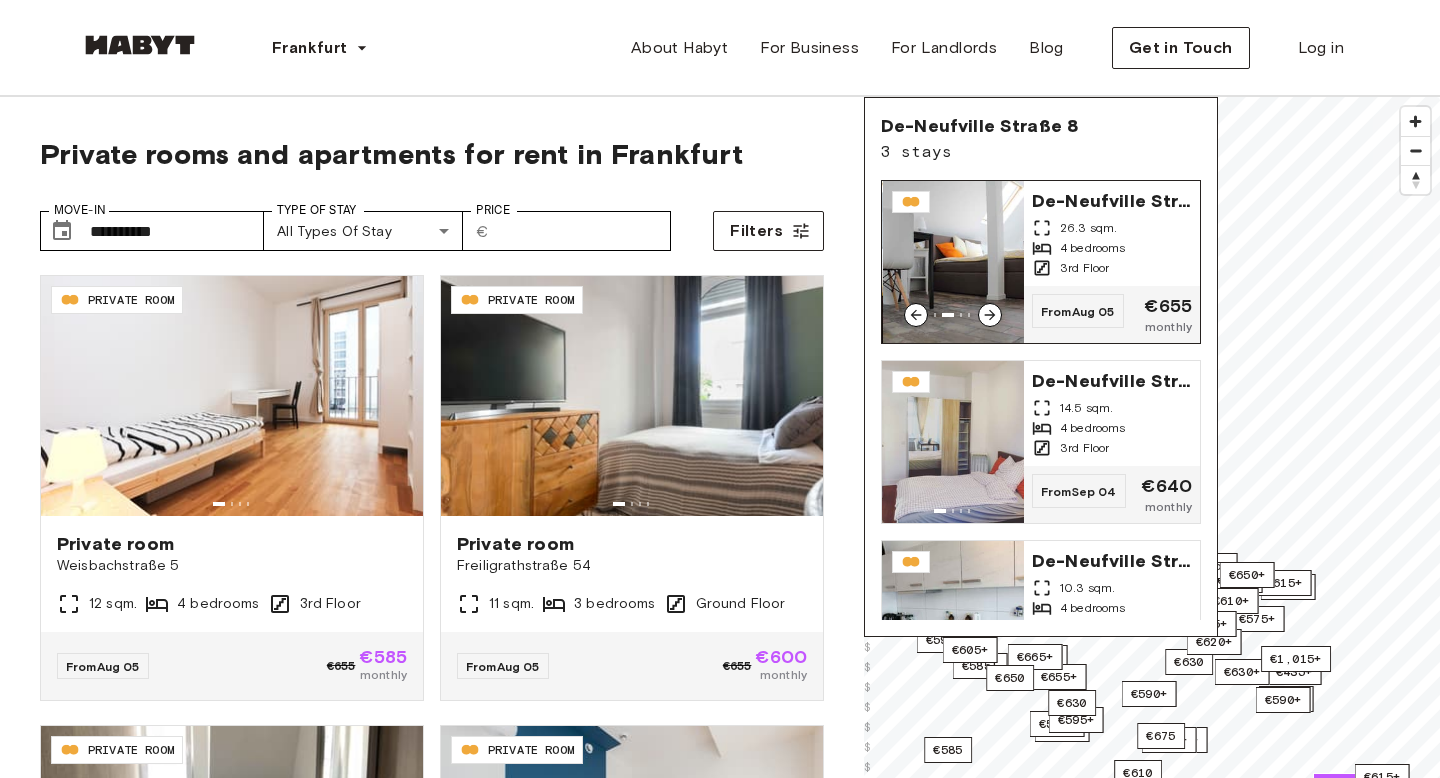 click 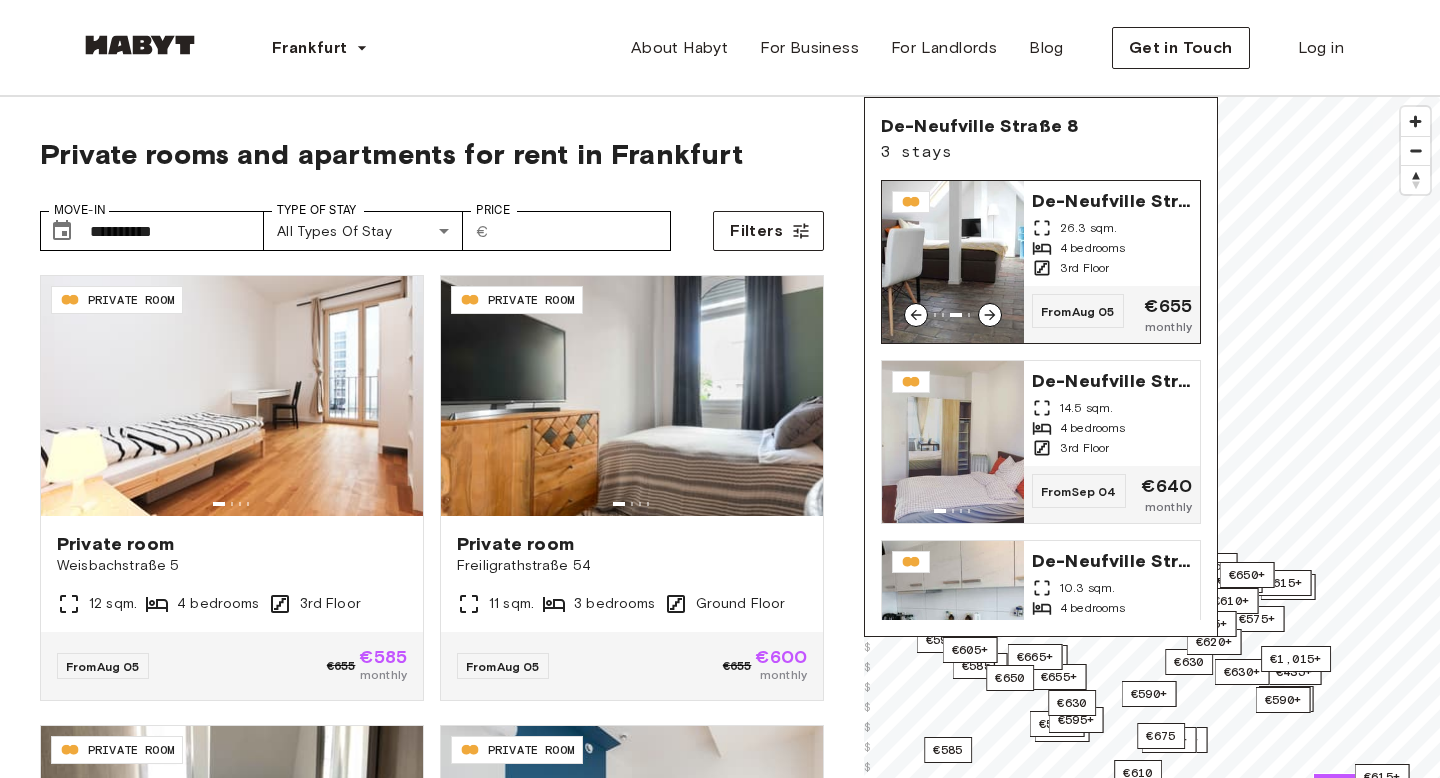 click at bounding box center [953, 262] 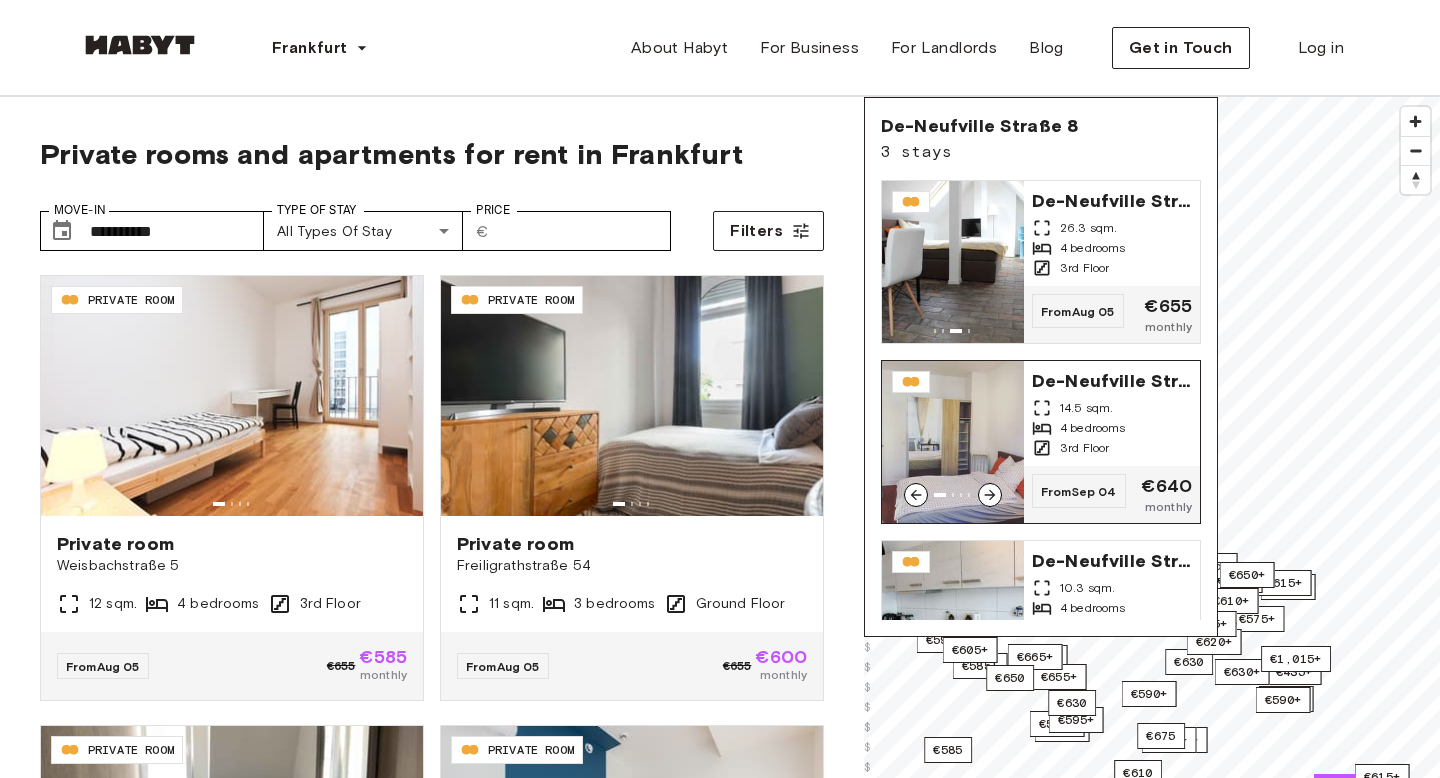 scroll, scrollTop: 83, scrollLeft: 0, axis: vertical 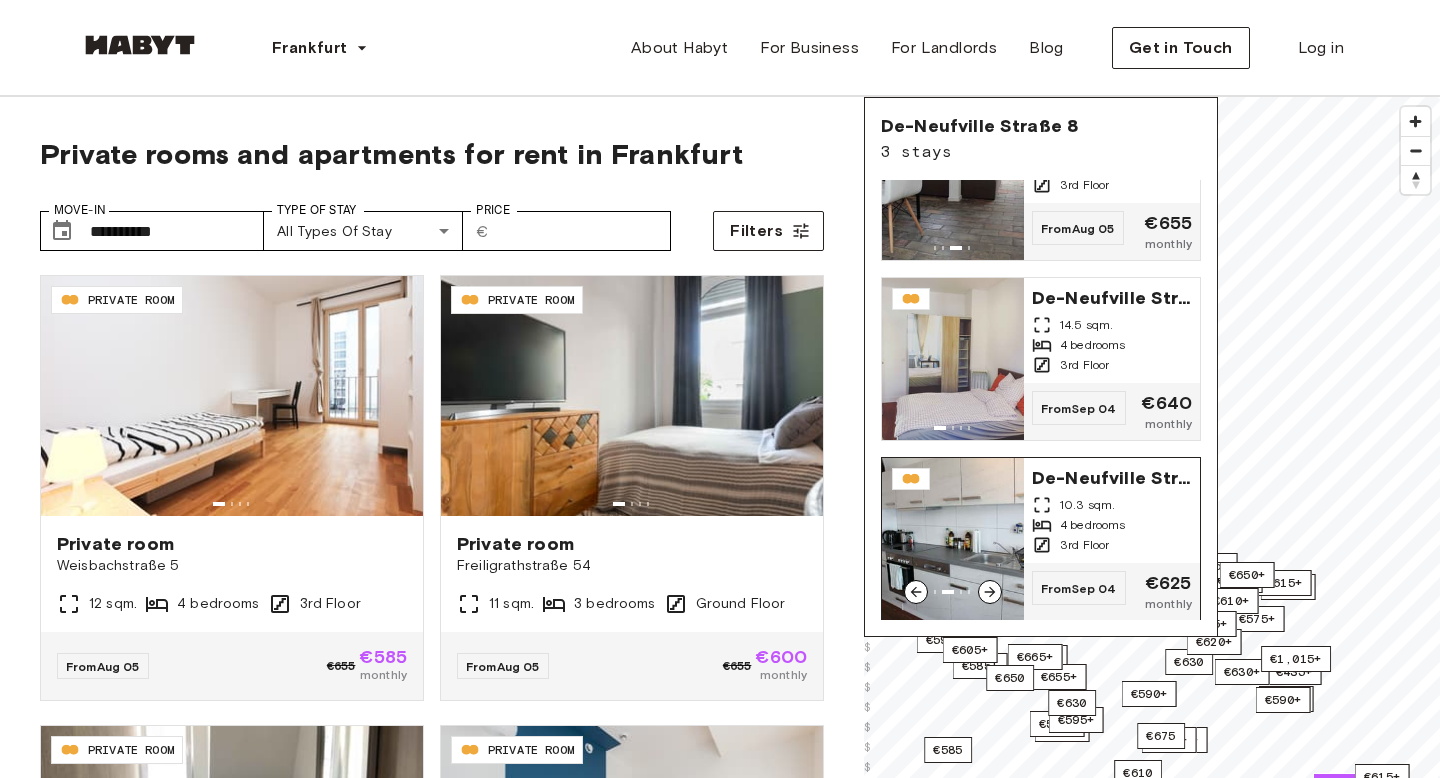 click 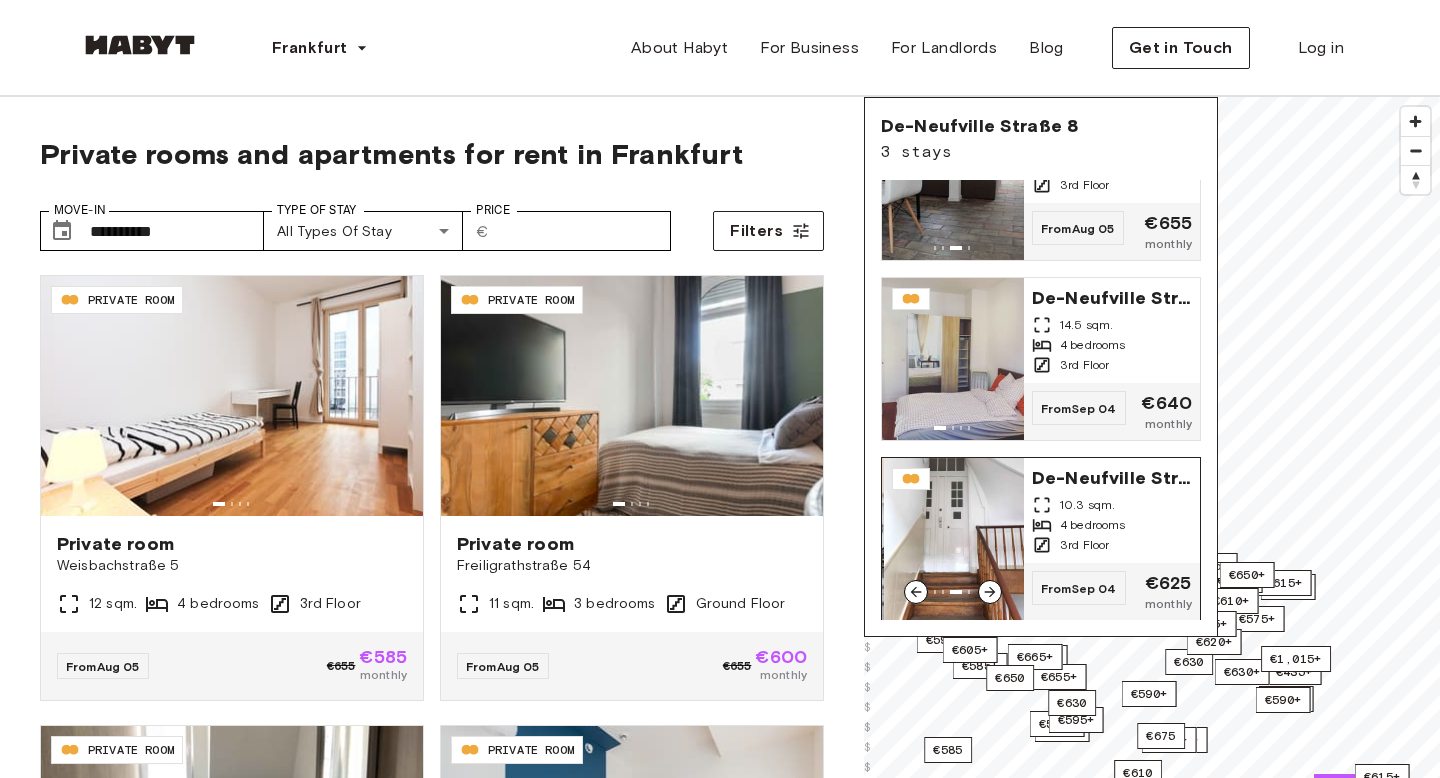 click 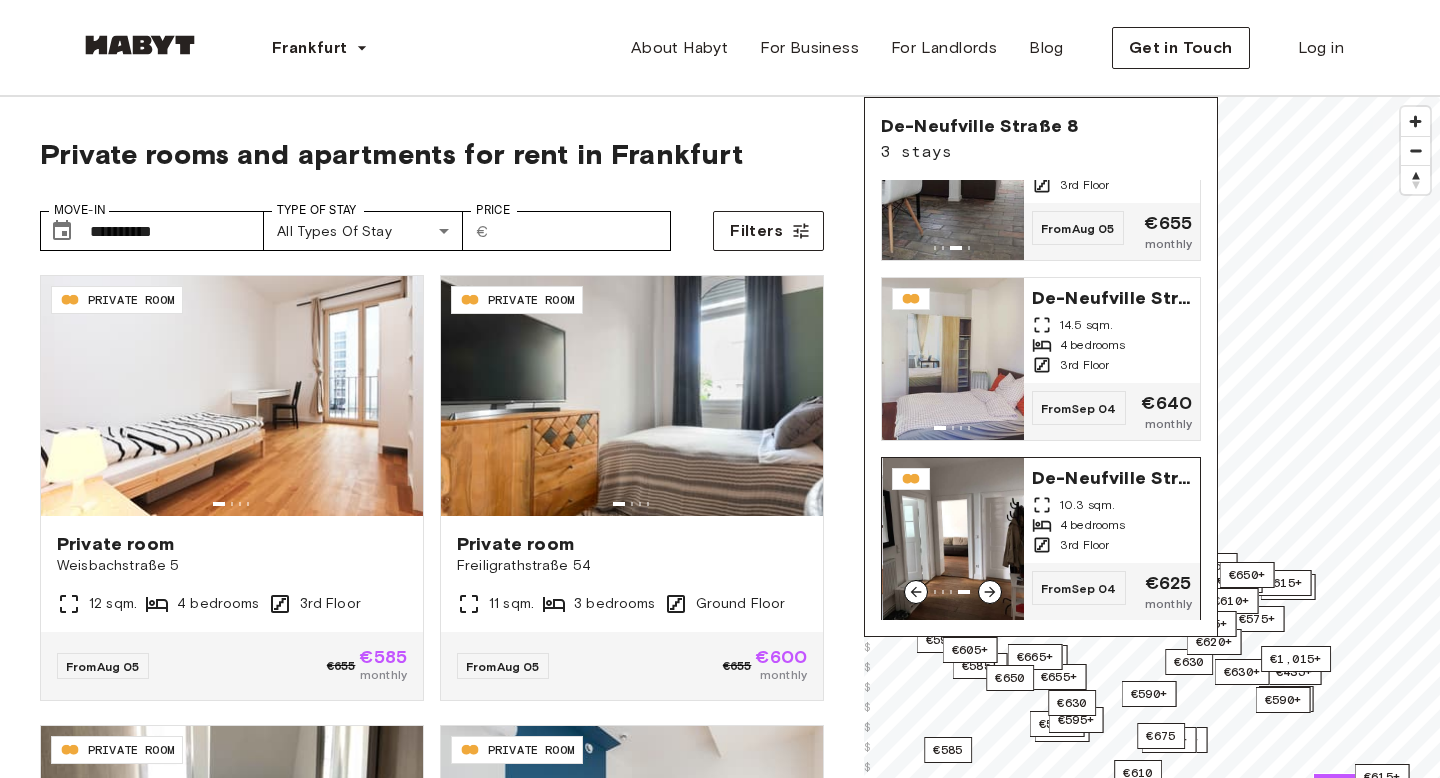 click 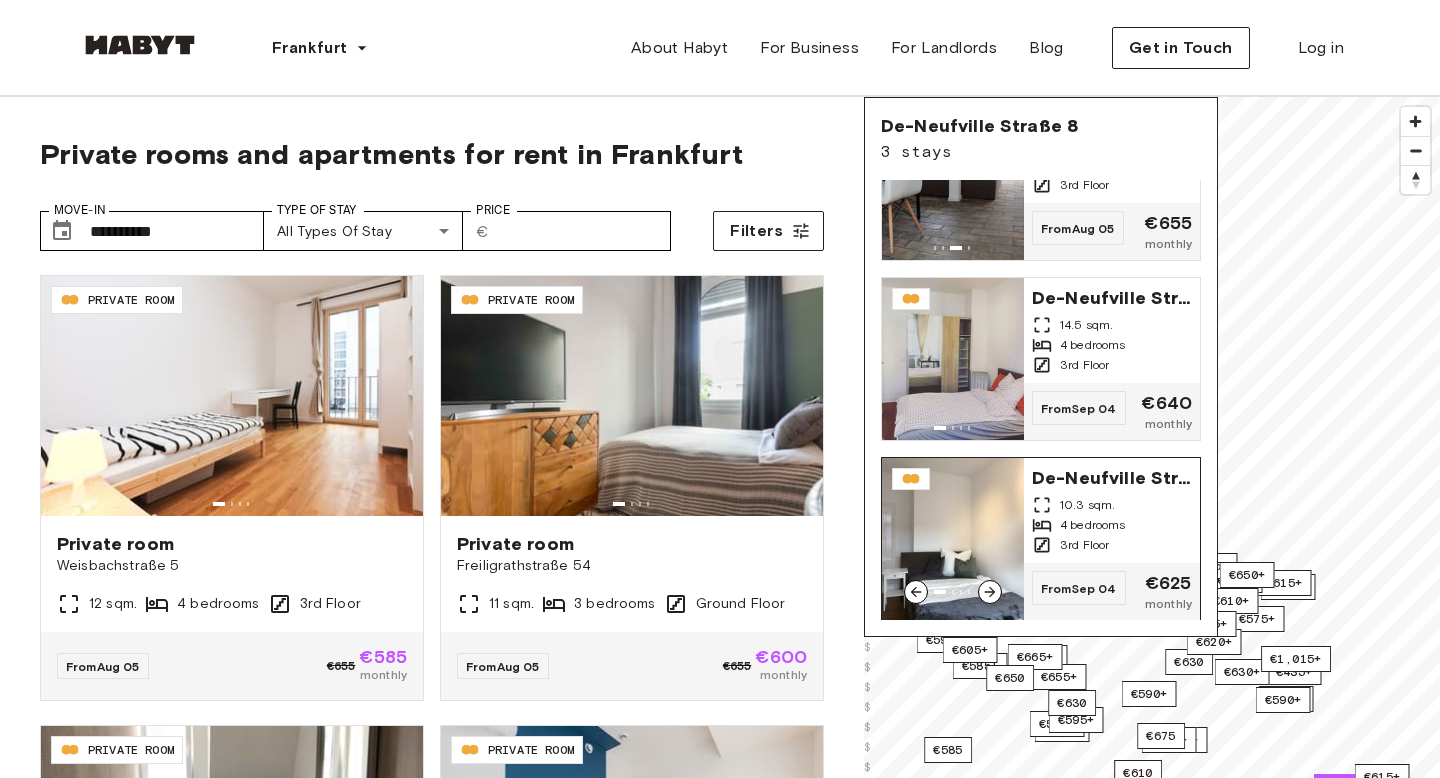 click at bounding box center (953, 539) 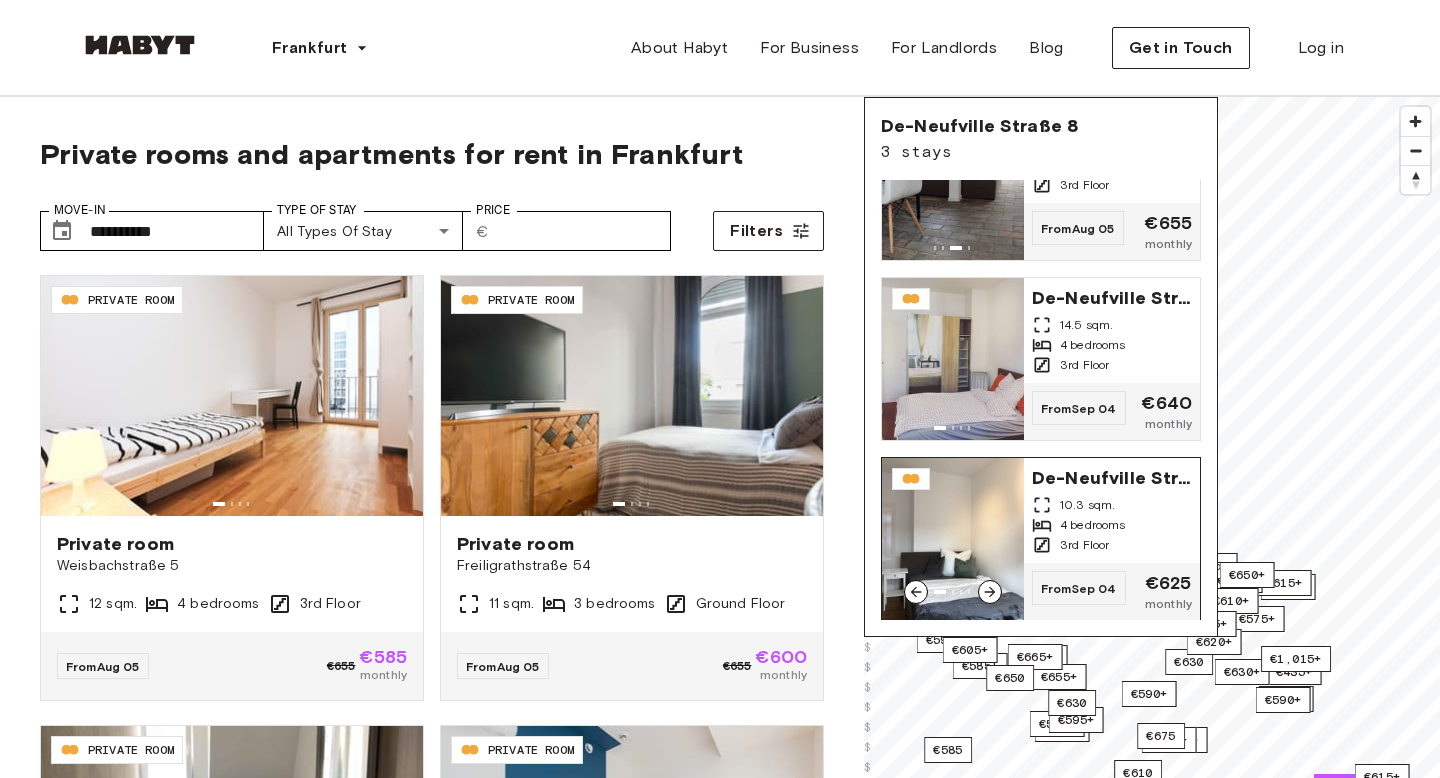 scroll, scrollTop: 0, scrollLeft: 0, axis: both 